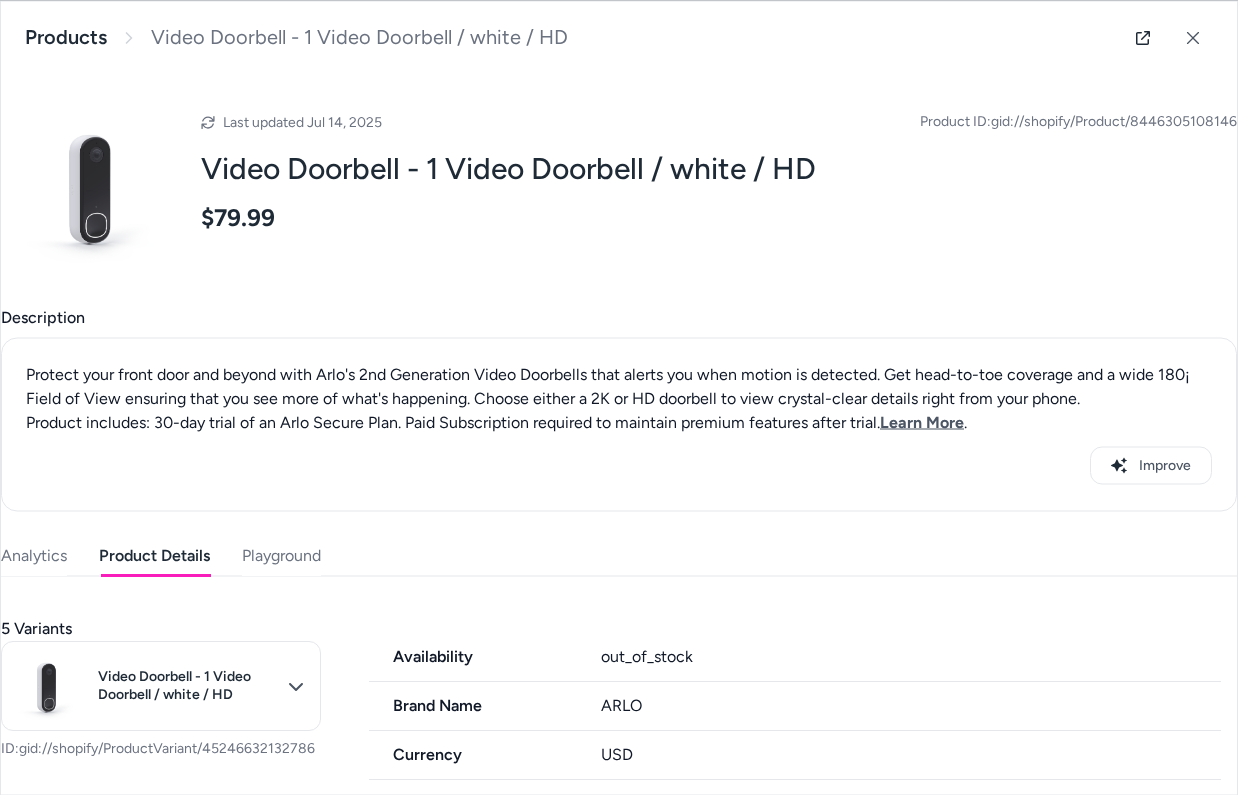 scroll, scrollTop: 0, scrollLeft: 0, axis: both 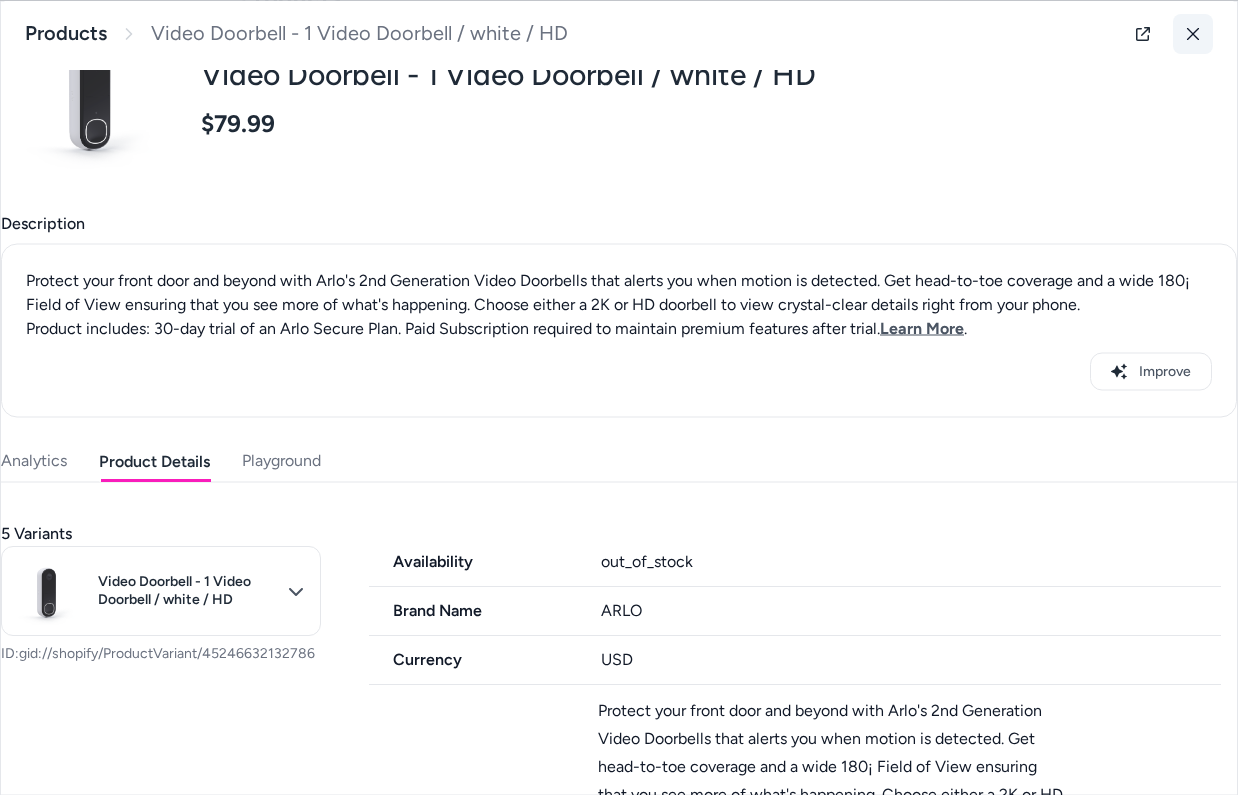 click at bounding box center (1193, 33) 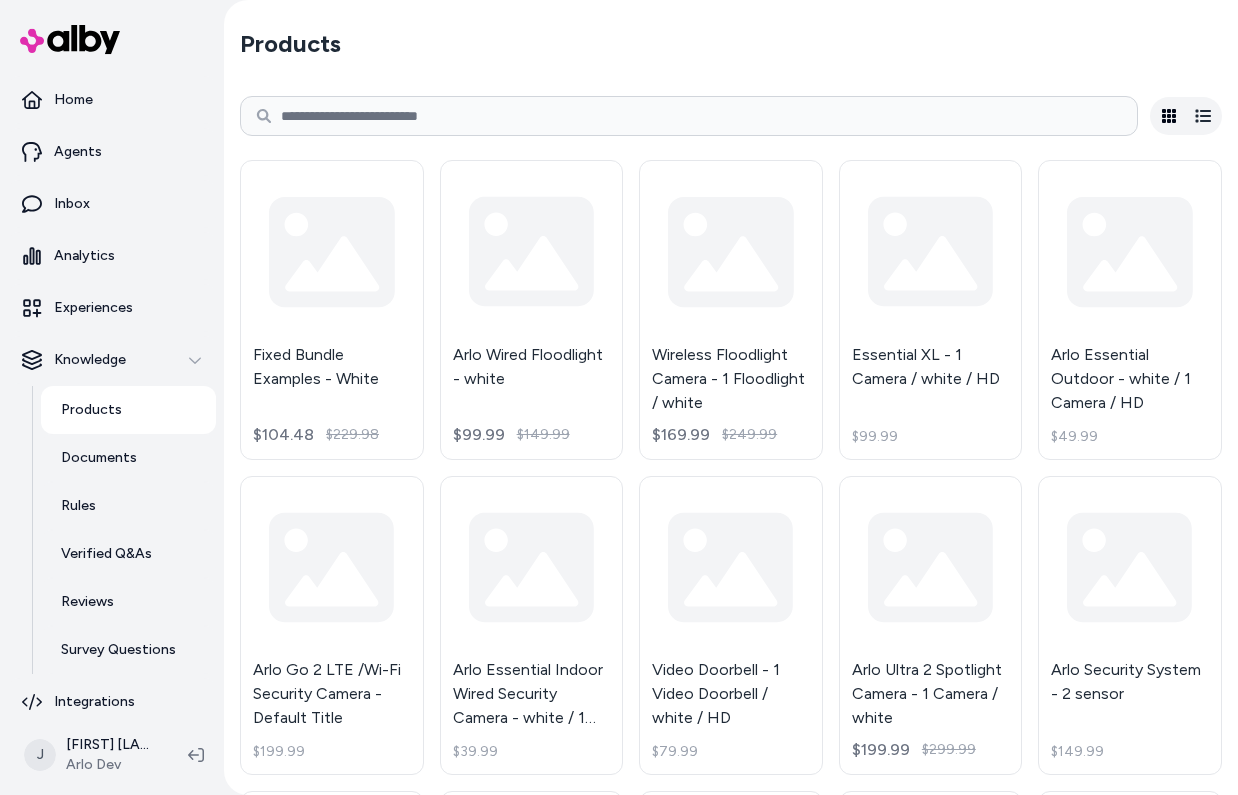 scroll, scrollTop: 0, scrollLeft: 0, axis: both 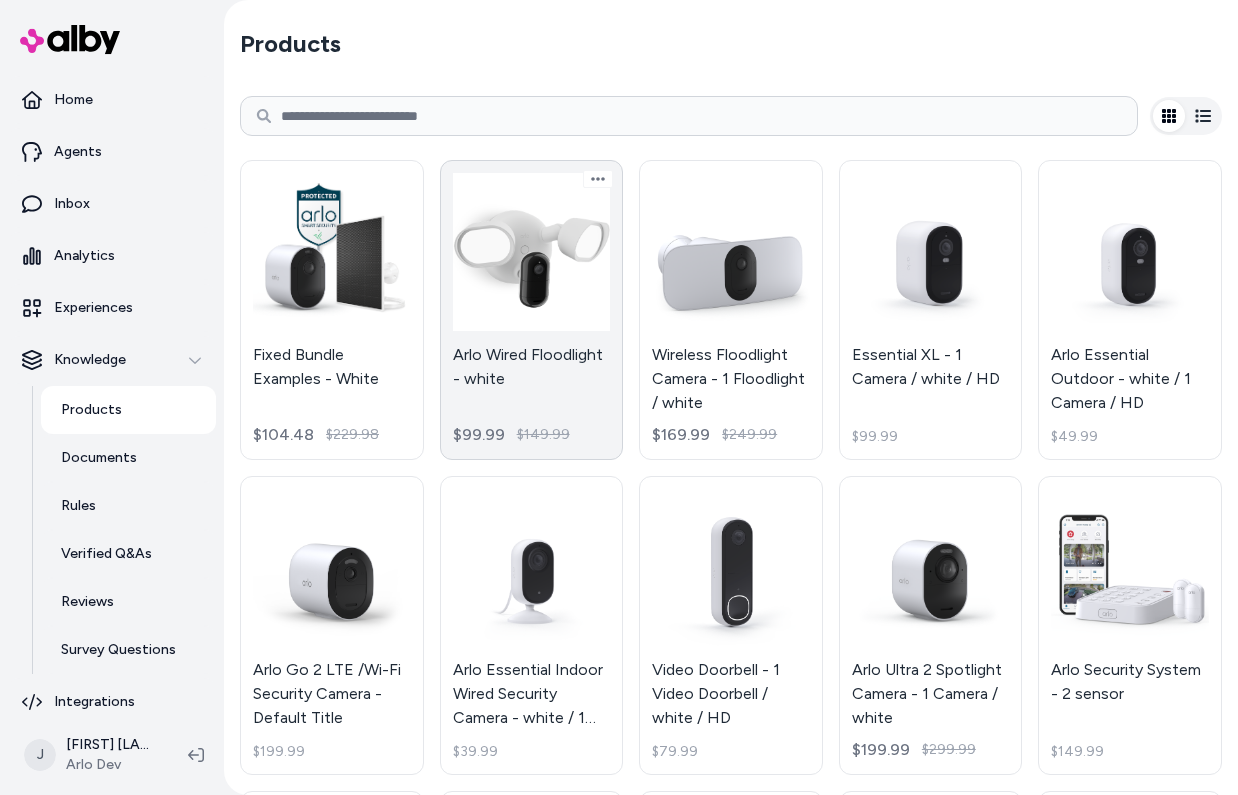 click on "Arlo Wired Floodlight - white $99.99 $149.99" at bounding box center [532, 310] 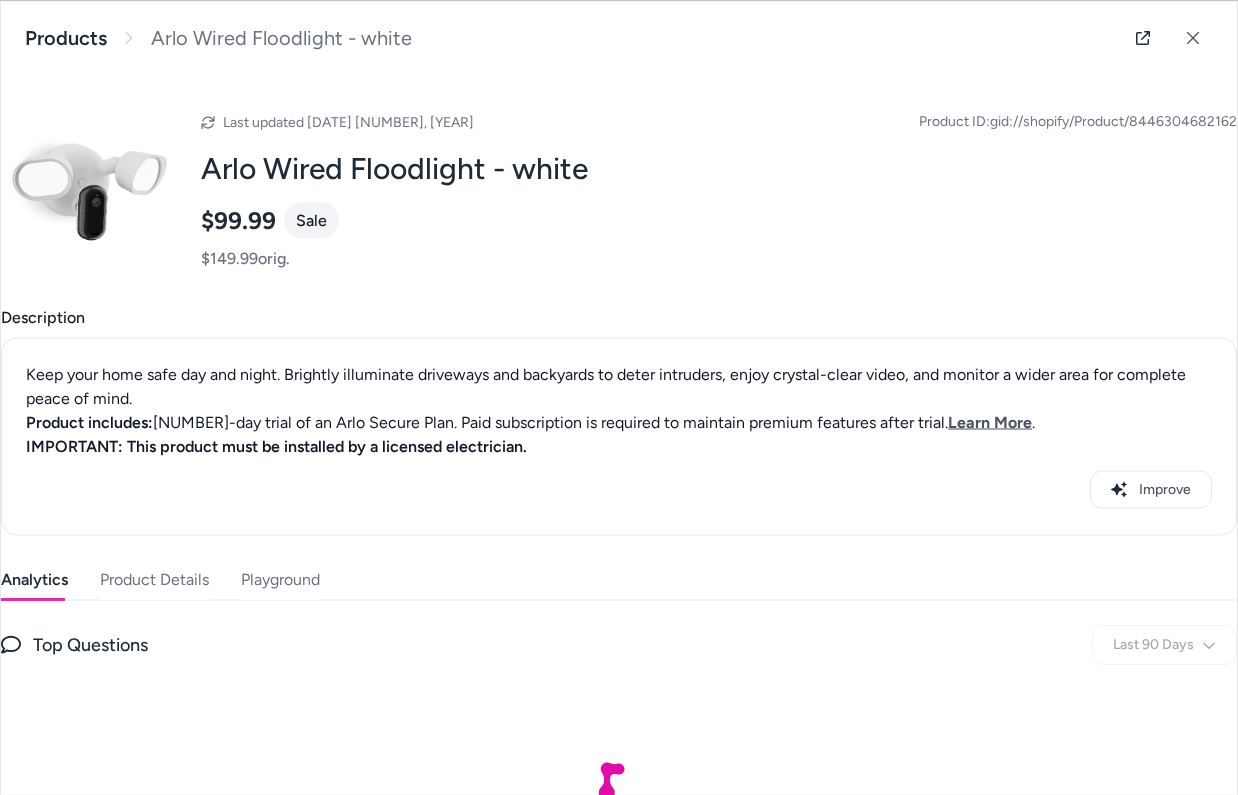 scroll, scrollTop: 118, scrollLeft: 0, axis: vertical 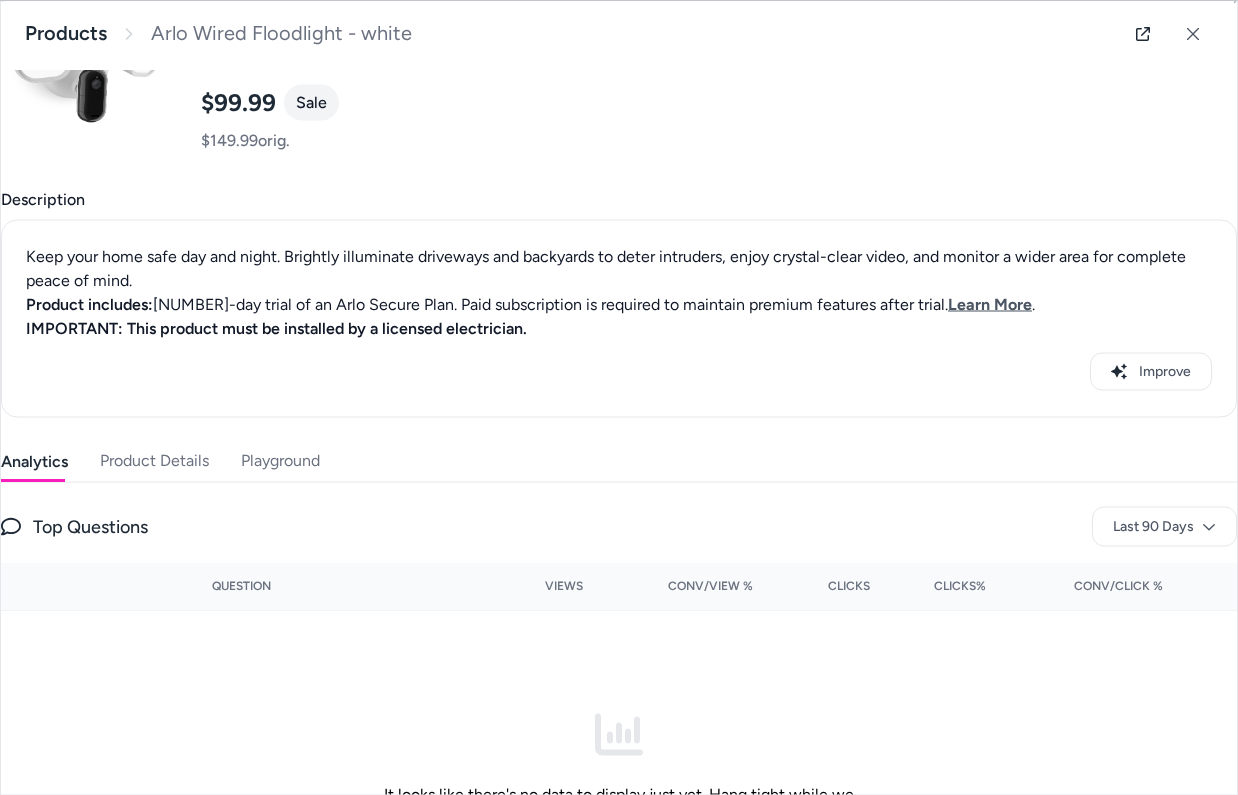 click on "Product Details" at bounding box center (154, 461) 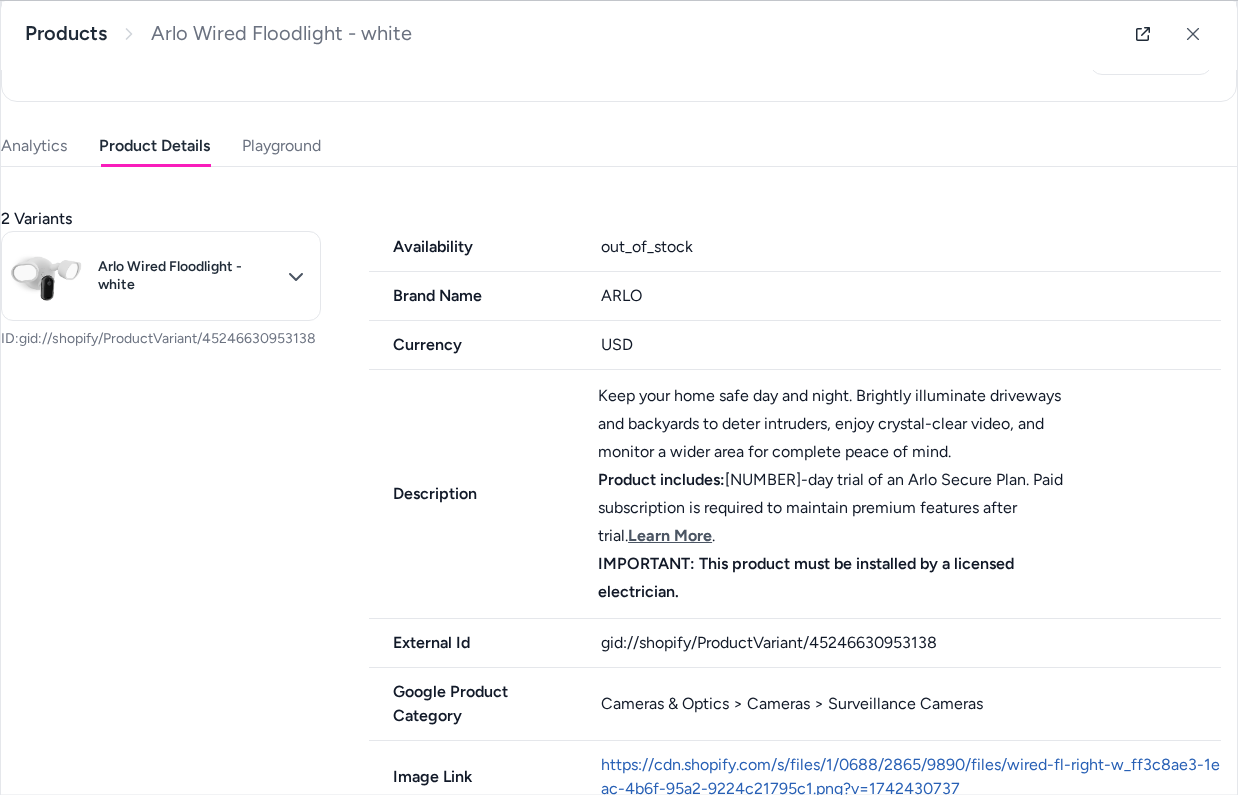 scroll, scrollTop: 0, scrollLeft: 0, axis: both 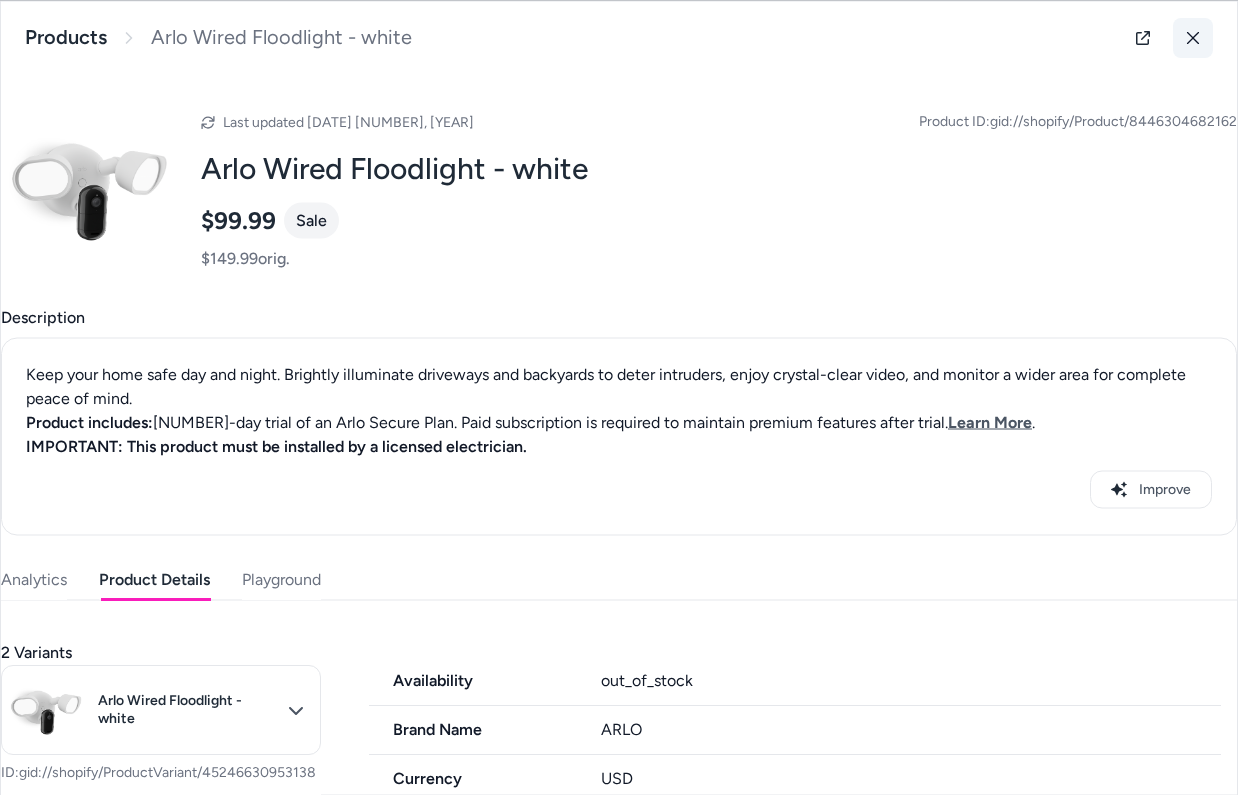 click at bounding box center [1193, 37] 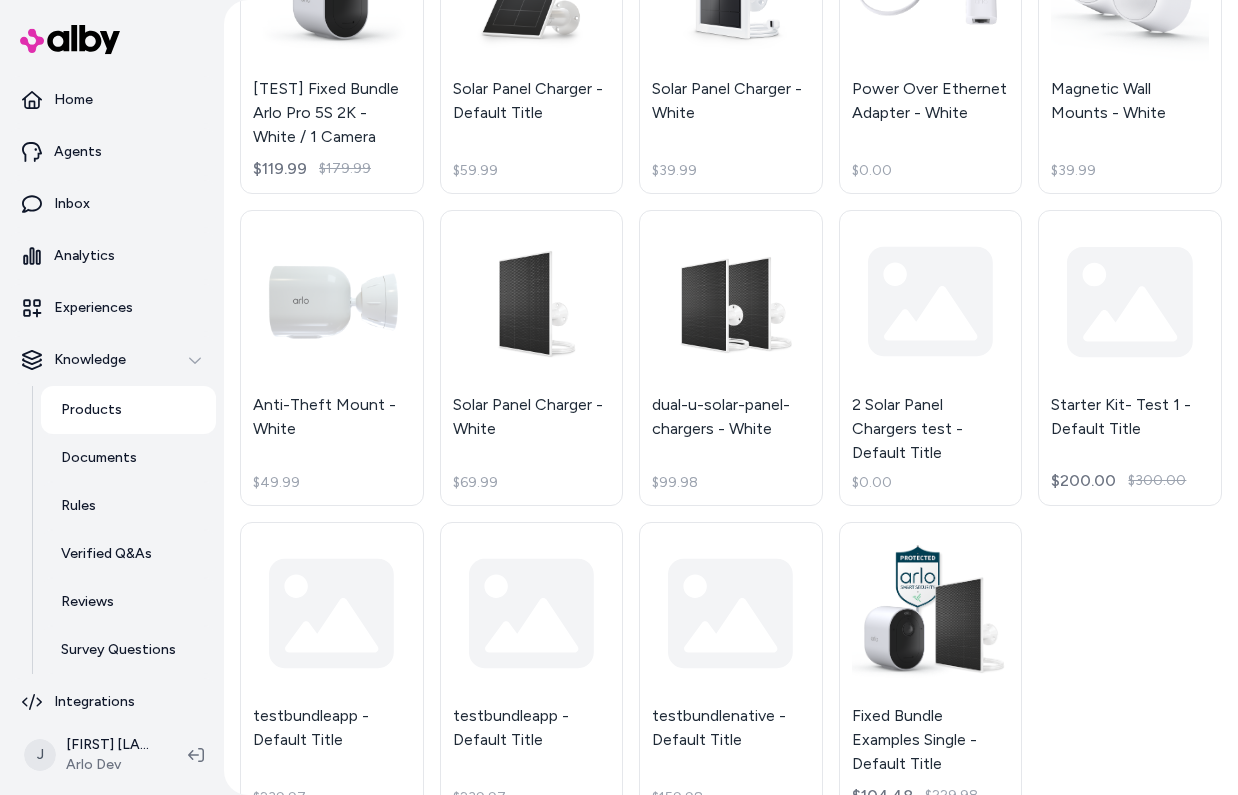 scroll, scrollTop: 5034, scrollLeft: 0, axis: vertical 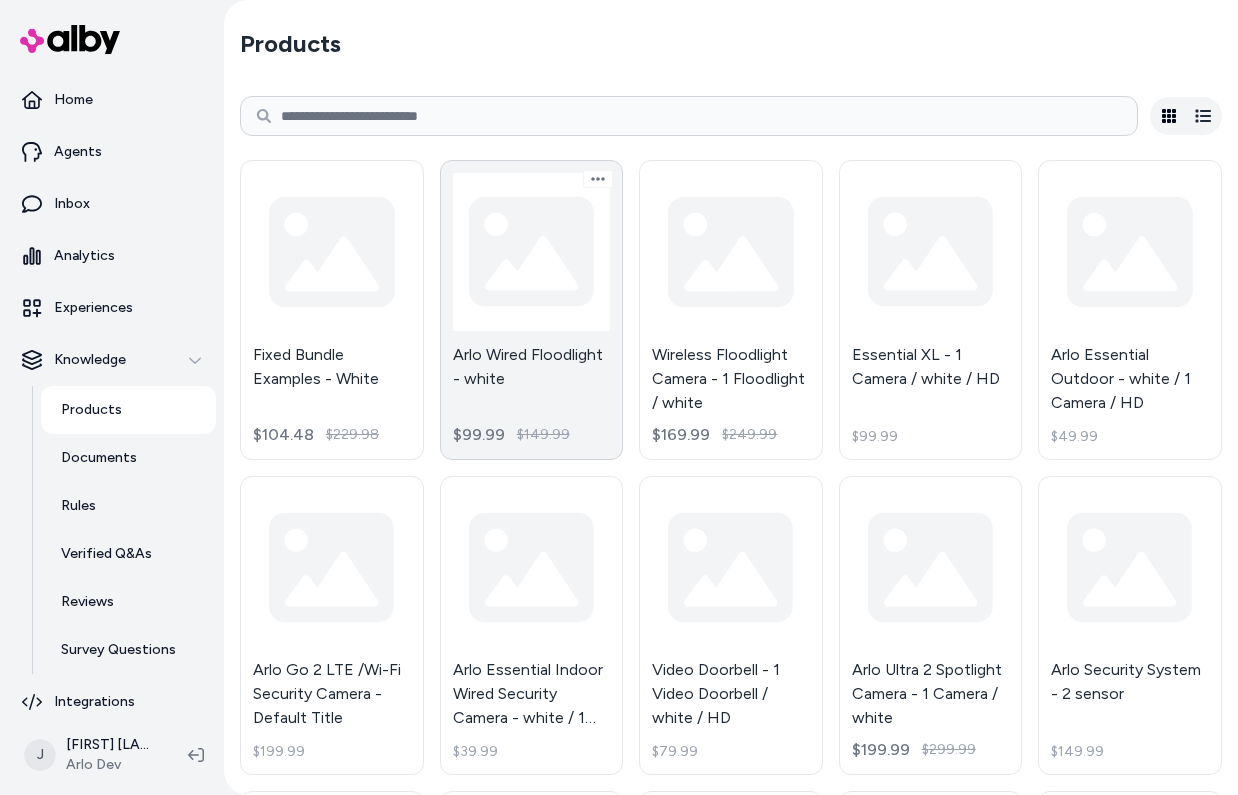 type 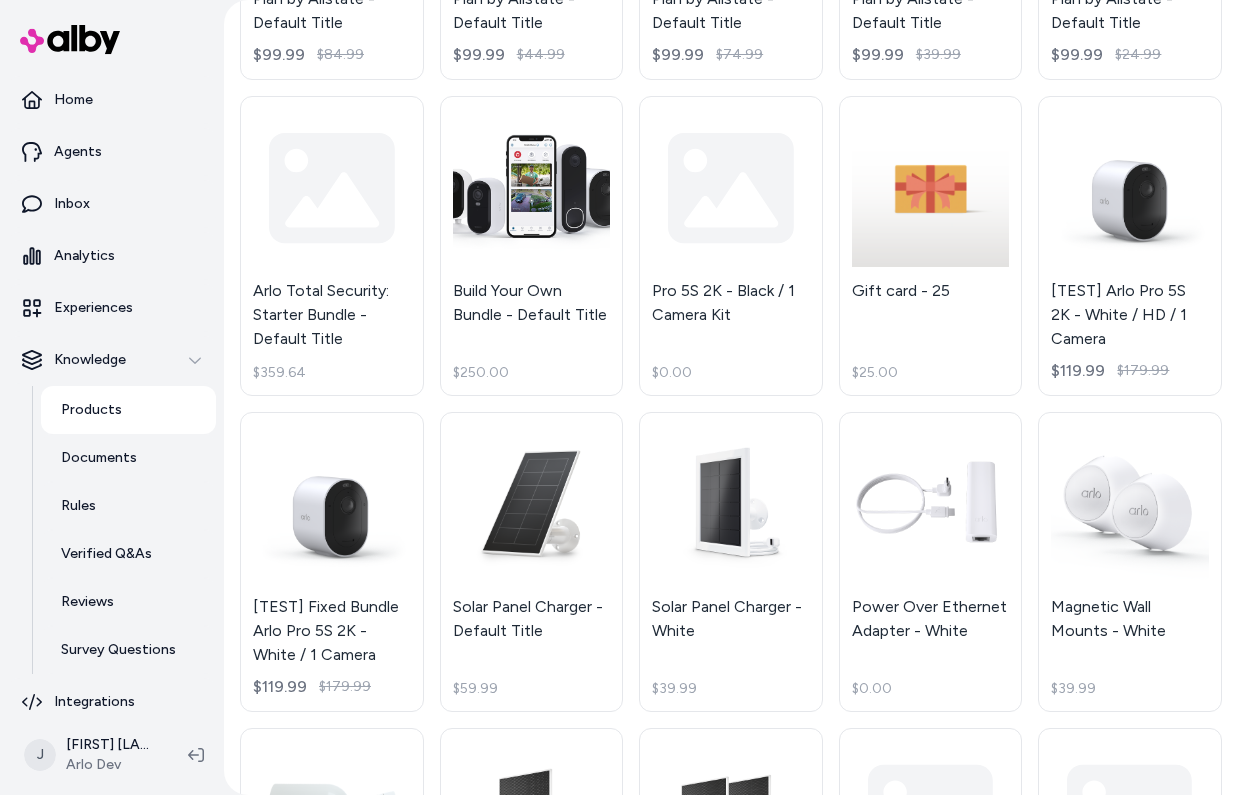 scroll, scrollTop: 4463, scrollLeft: 0, axis: vertical 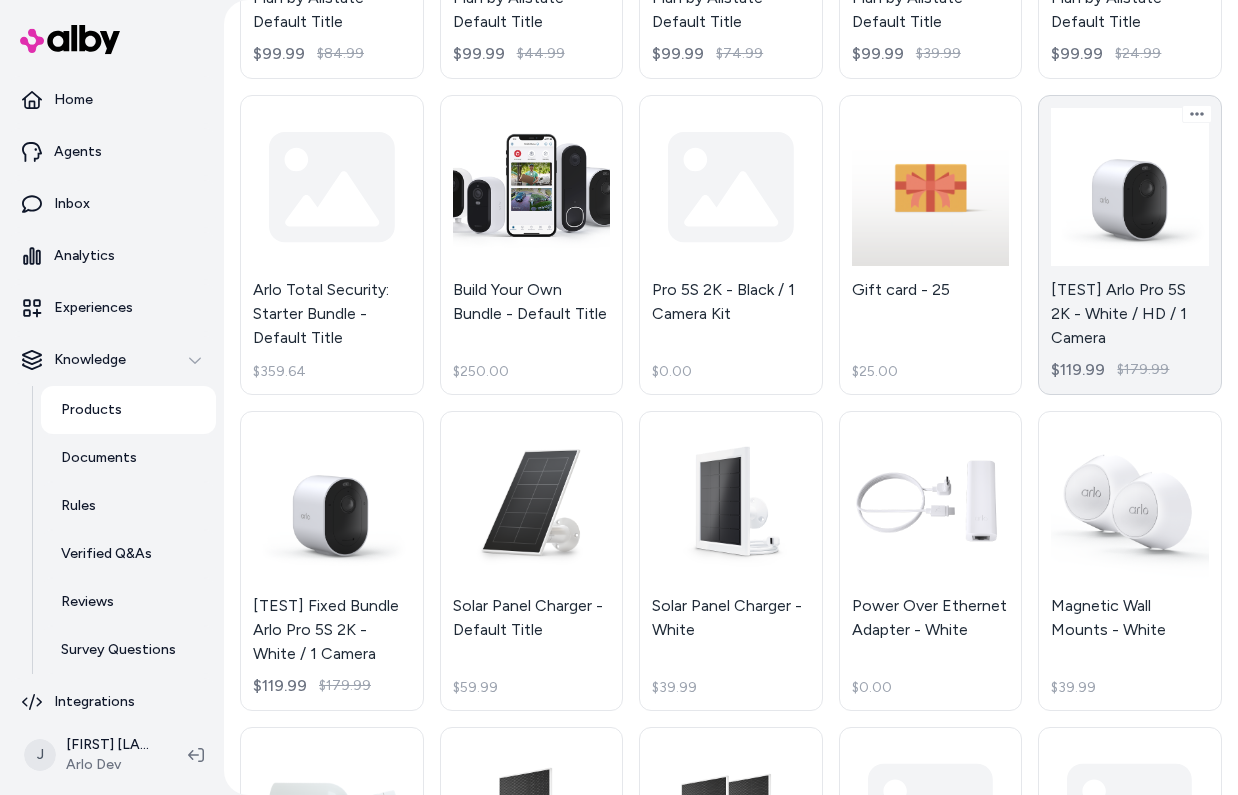 click on "[TEST] Arlo Pro 5S 2K - White / HD / 1 Camera $119.99 $179.99" at bounding box center [1130, 245] 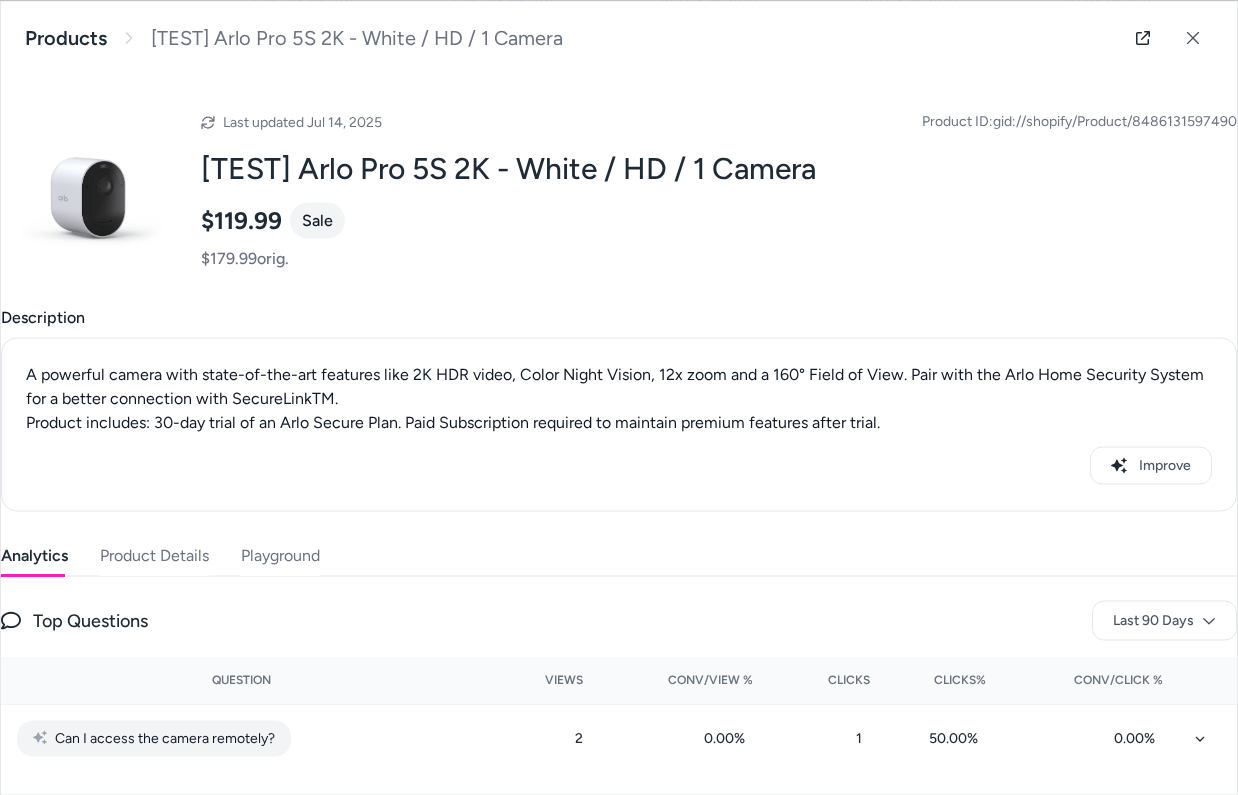 click on "Product Details" at bounding box center (154, 555) 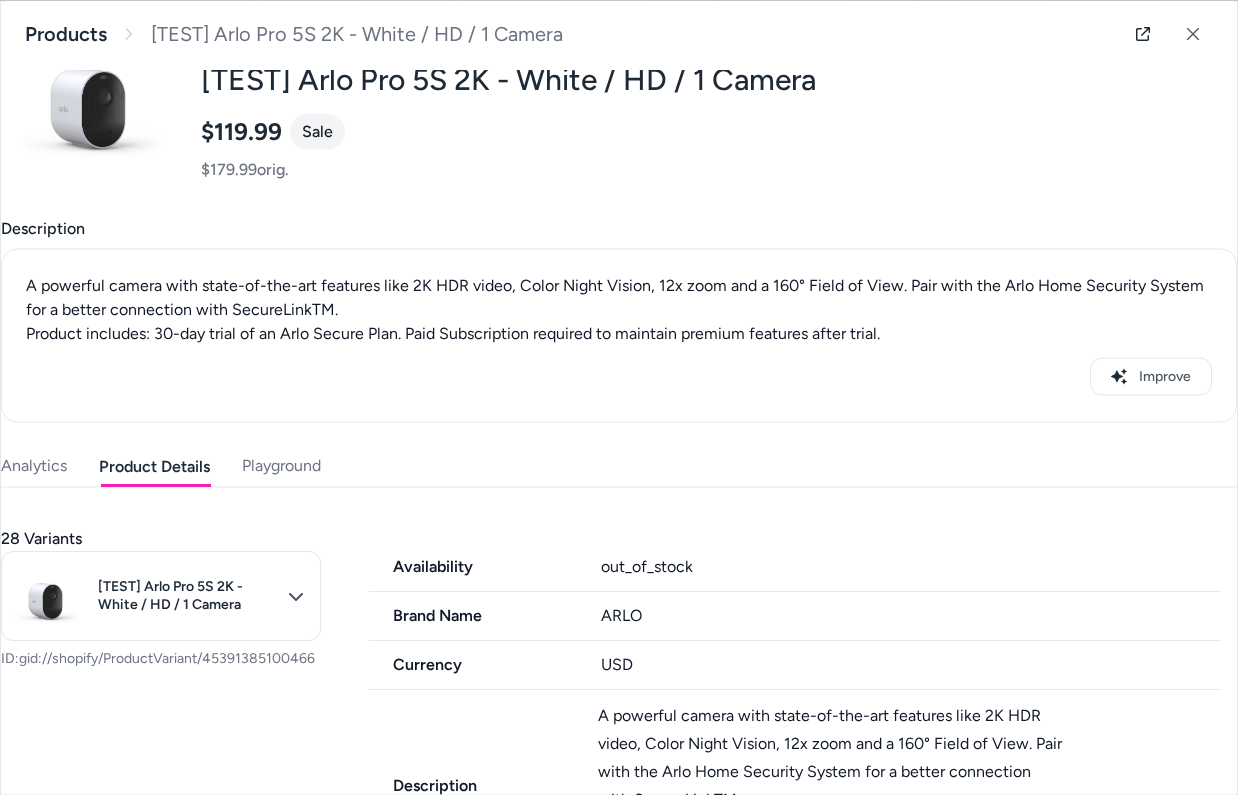 scroll, scrollTop: 135, scrollLeft: 0, axis: vertical 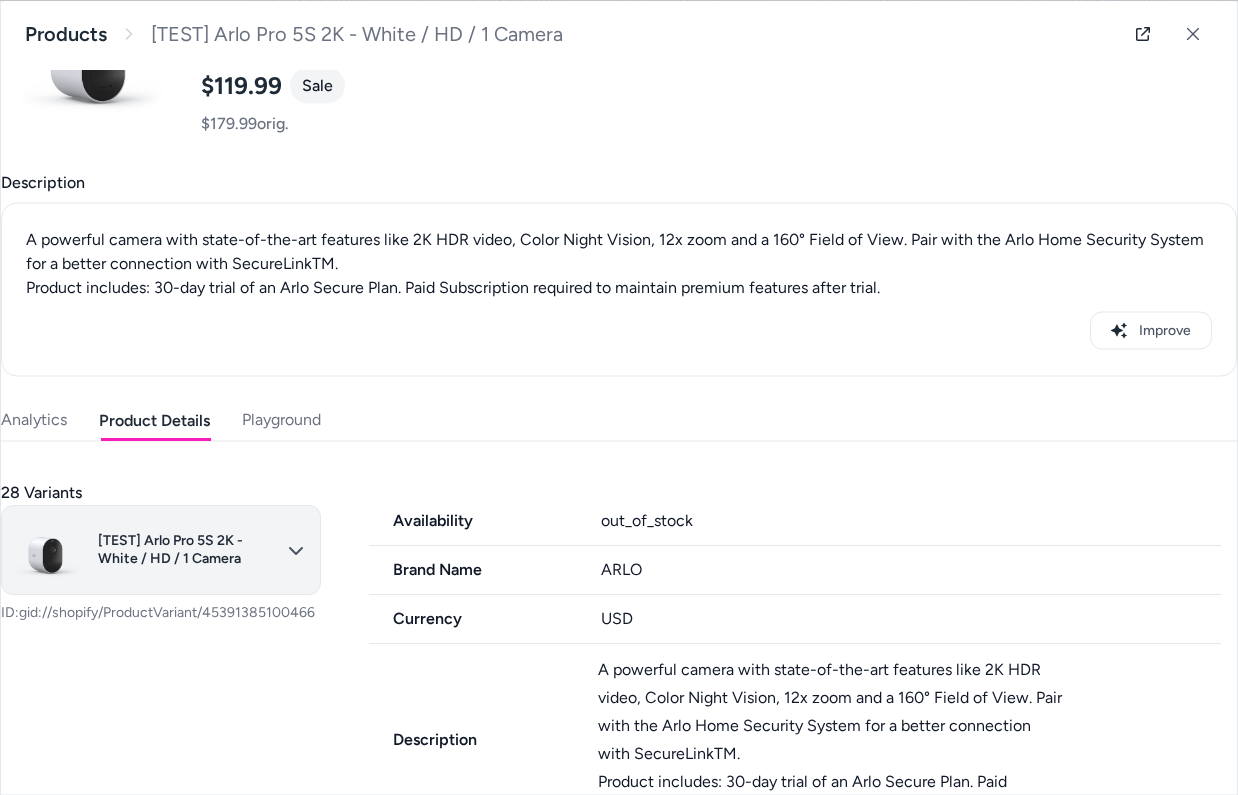 click on "Home Agents Inbox Analytics Experiences Knowledge Products Documents Rules Verified Q&As Reviews Survey Questions Integrations J Jennifer Tso Arlo Dev Products Fixed Bundle Examples - White $104.48 $229.98 Arlo Wired Floodlight - white $99.99 $149.99 Wireless Floodlight Camera - 1 Floodlight / white $169.99 $249.99 Essential XL - 1 Camera / white / HD $99.99 Arlo Essential Outdoor - white / 1 Camera / HD $49.99 Arlo Go 2 LTE /Wi-Fi Security Camera - Default Title $199.99 Arlo Essential Indoor Wired Security Camera - white / 1 Indoor Camera / HD $39.99 Video Doorbell - 1 Video Doorbell / white / HD $79.99 Arlo Ultra 2 Spotlight Camera - 1 Camera / white $199.99 $299.99 Arlo Security System - 2 sensor $149.99 Arlo Pro 5S 2K - White / 1 Camera $119.99 $179.99 Rechargeable Battery - Default Title $30.00 $49.99 Rechargeable Battery - Default Title $29.99 $49.99 Arlo Go Rechargeable Battery - Default Title $79.99 Go 2 &  XL Rechargeable Battery - Default Title $59.99 $79.99 Dual Charging Station - Default Title" at bounding box center [619, 397] 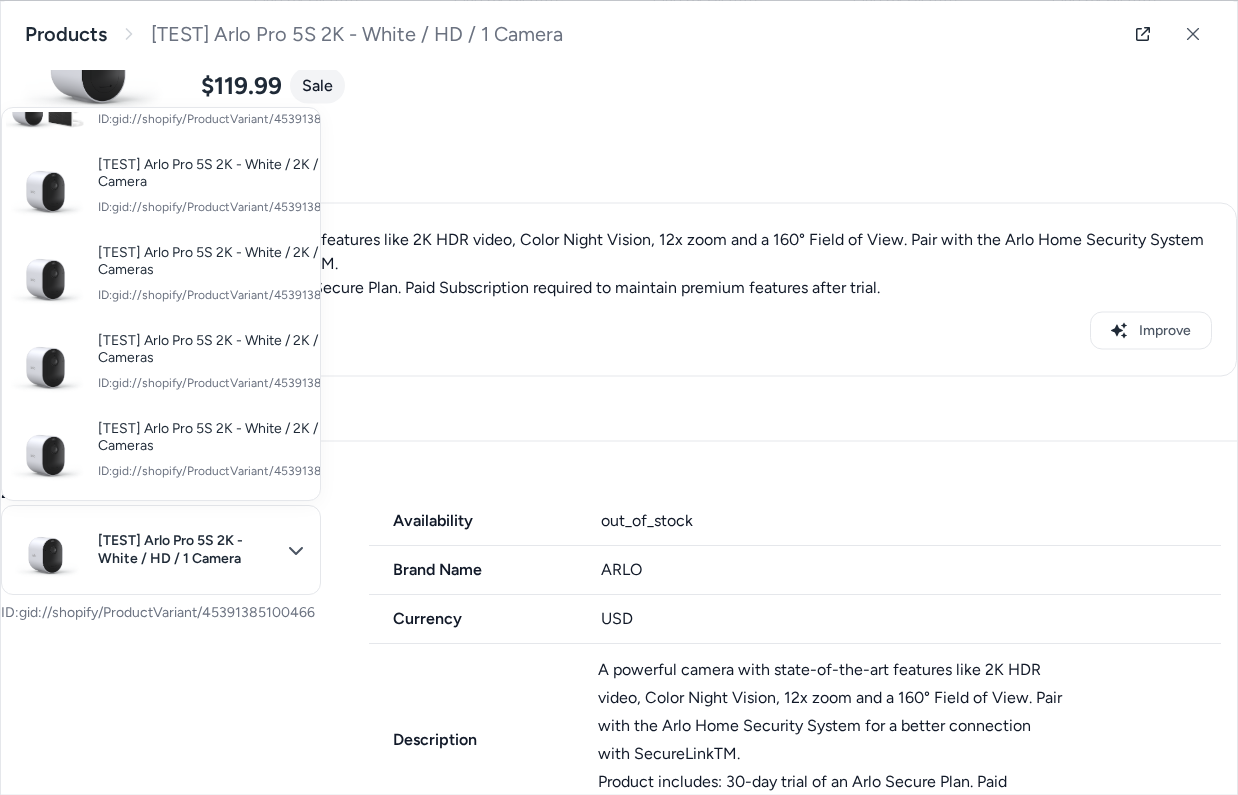 scroll, scrollTop: 0, scrollLeft: 0, axis: both 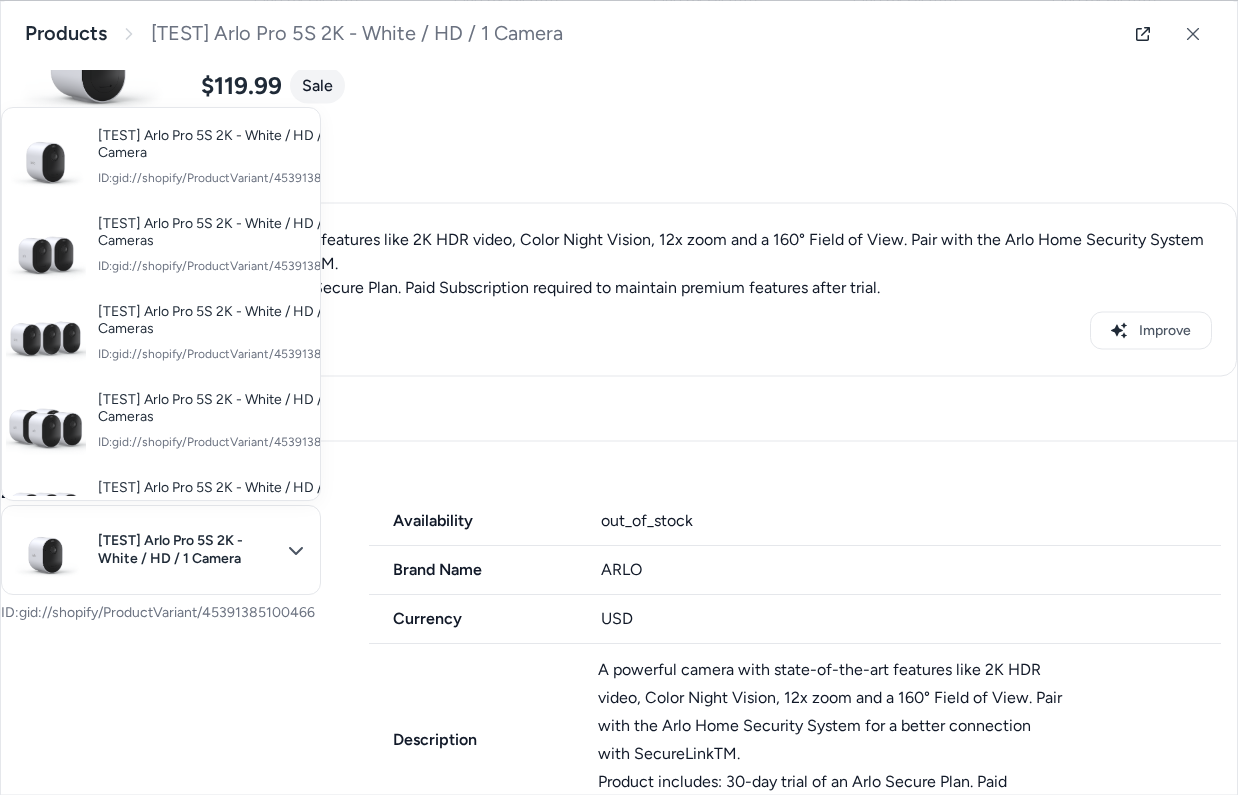 click at bounding box center (619, 397) 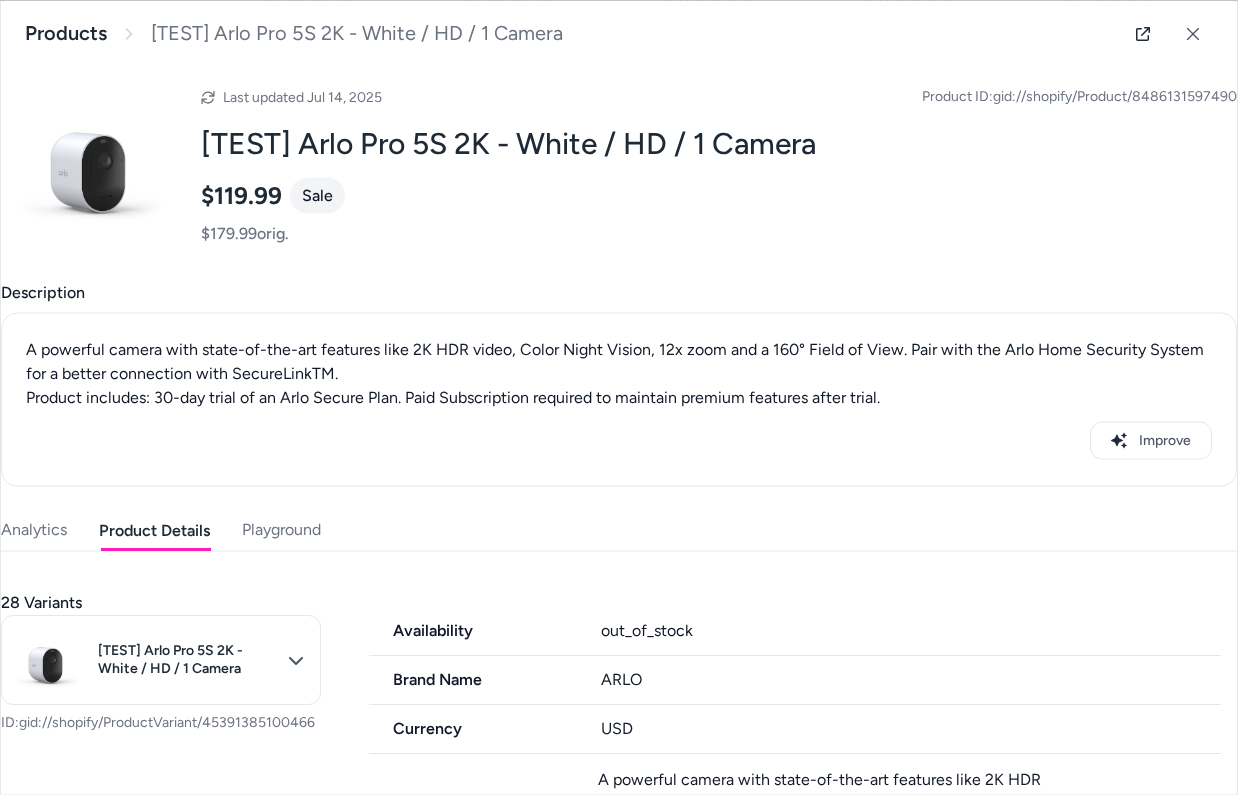 scroll, scrollTop: 0, scrollLeft: 0, axis: both 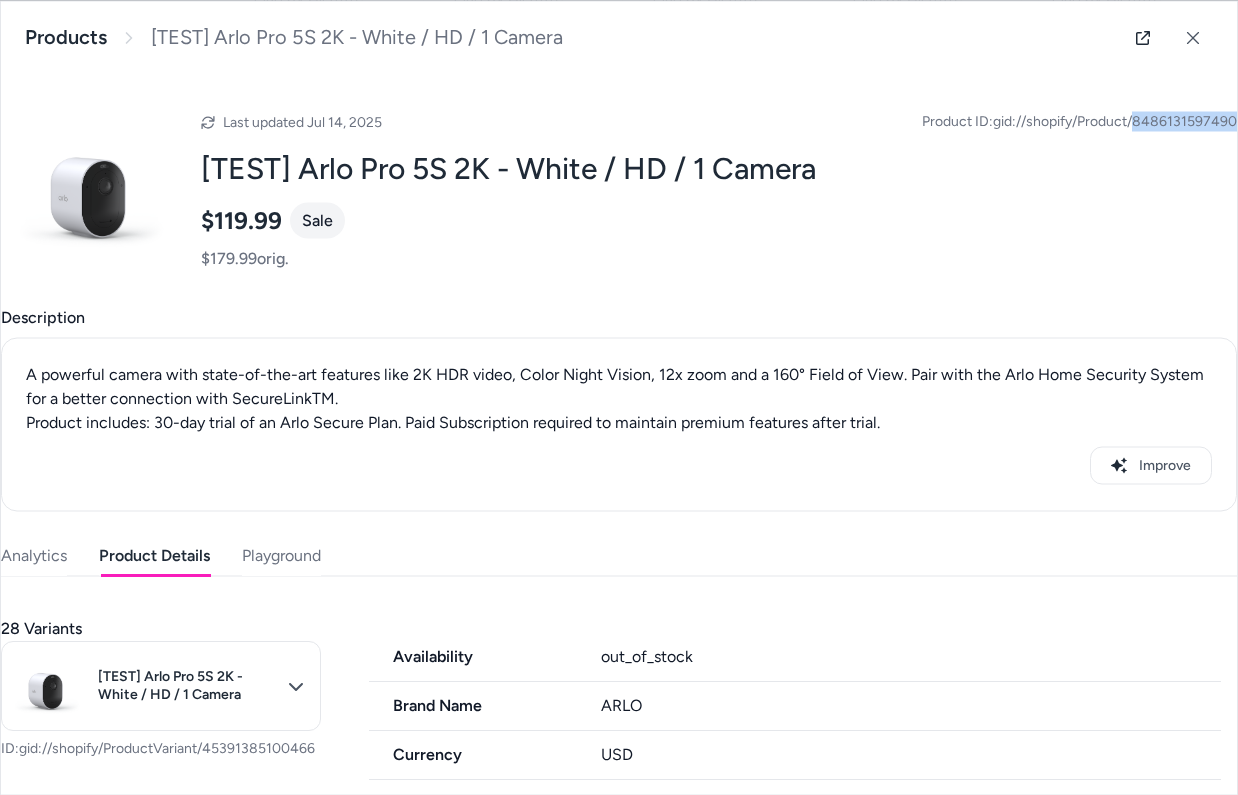 drag, startPoint x: 1135, startPoint y: 121, endPoint x: 1235, endPoint y: 127, distance: 100.17984 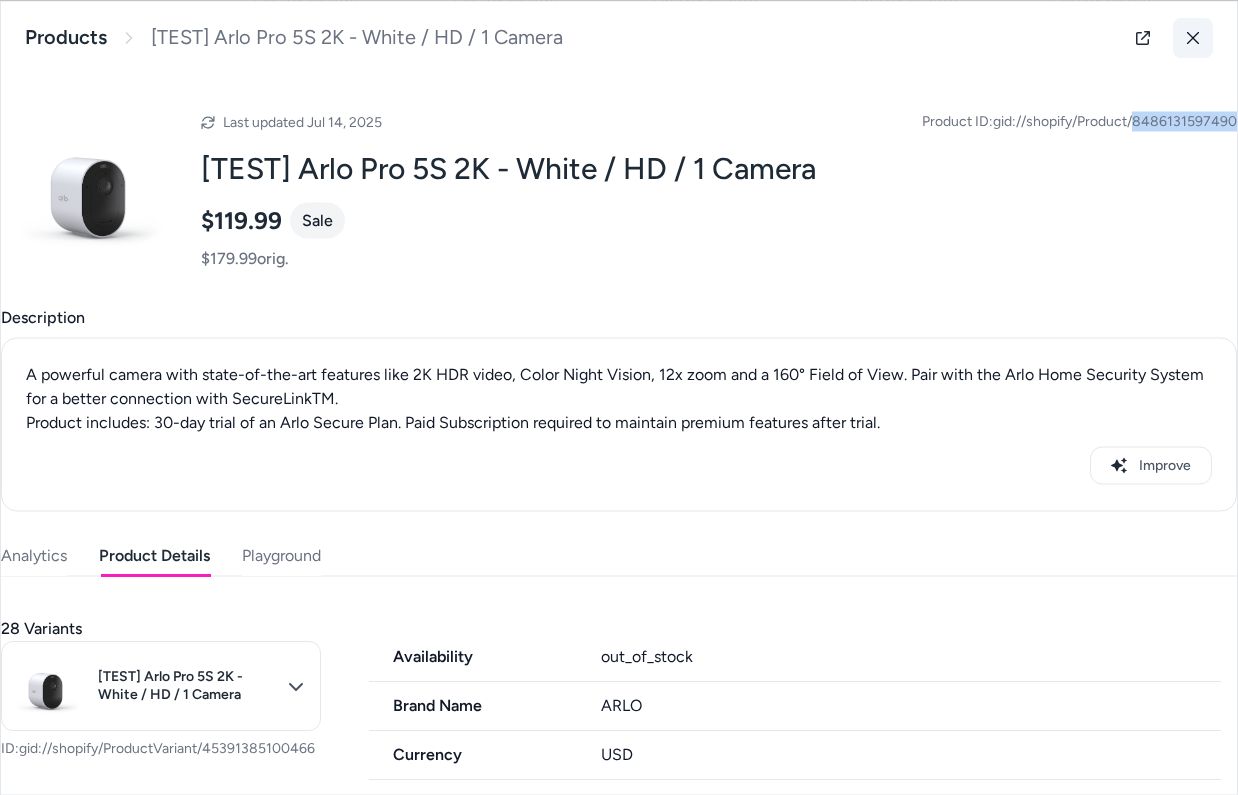 click at bounding box center [1193, 37] 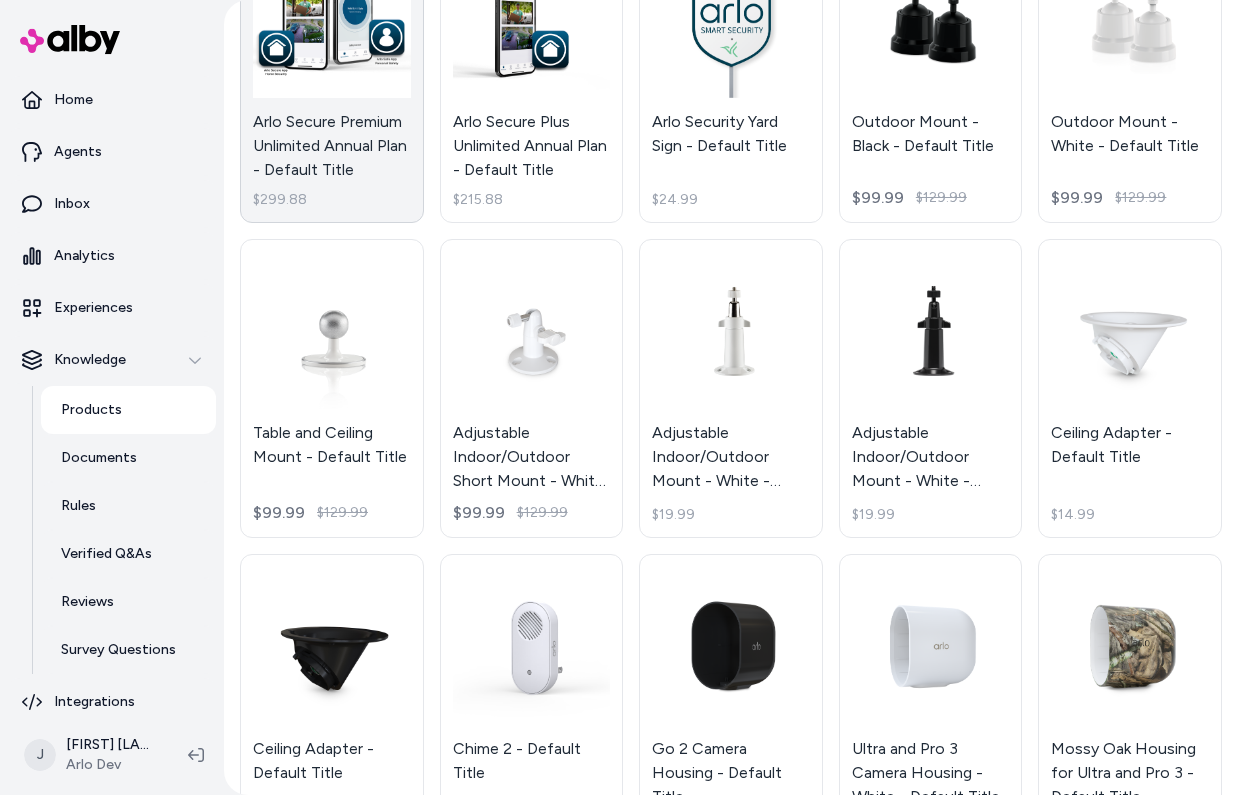 scroll, scrollTop: 2415, scrollLeft: 0, axis: vertical 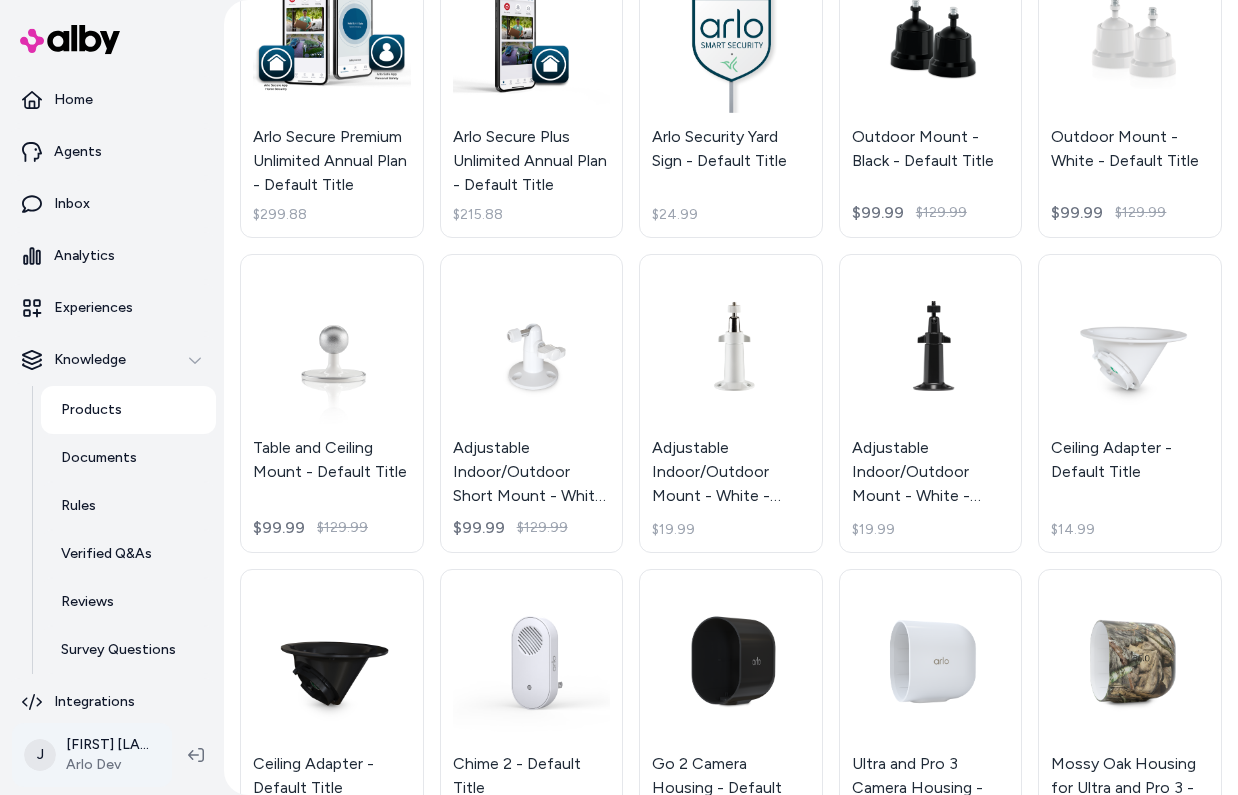 click on "Home Agents Inbox Analytics Experiences Knowledge Products Documents Rules Verified Q&As Reviews Survey Questions Integrations J Jennifer Tso Arlo Dev Products Fixed Bundle Examples - White $104.48 $229.98 Arlo Wired Floodlight - white $99.99 $149.99 Wireless Floodlight Camera - 1 Floodlight / white $169.99 $249.99 Essential XL - 1 Camera / white / HD $99.99 Arlo Essential Outdoor - white / 1 Camera / HD $49.99 Arlo Go 2 LTE /Wi-Fi Security Camera - Default Title $199.99 Arlo Essential Indoor Wired Security Camera - white / 1 Indoor Camera / HD $39.99 Video Doorbell - 1 Video Doorbell / white / HD $79.99 Arlo Ultra 2 Spotlight Camera - 1 Camera / white $199.99 $299.99 Arlo Security System - 2 sensor $149.99 Arlo Pro 5S 2K - White / 1 Camera $119.99 $179.99 Rechargeable Battery - Default Title $30.00 $49.99 Rechargeable Battery - Default Title $29.99 $49.99 Arlo Go Rechargeable Battery - Default Title $79.99 Go 2 &  XL Rechargeable Battery - Default Title $59.99 $79.99 Dual Charging Station - Default Title" at bounding box center [619, 397] 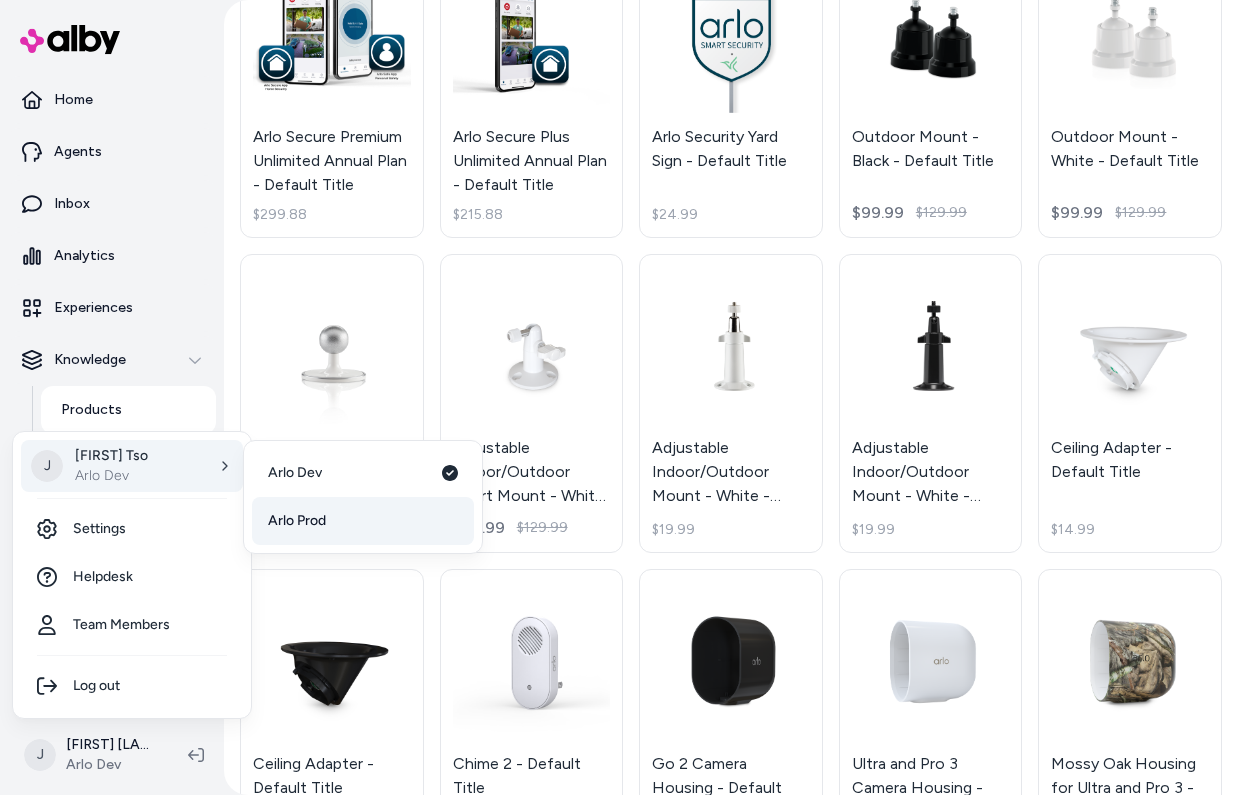 click on "Arlo Prod" at bounding box center (297, 521) 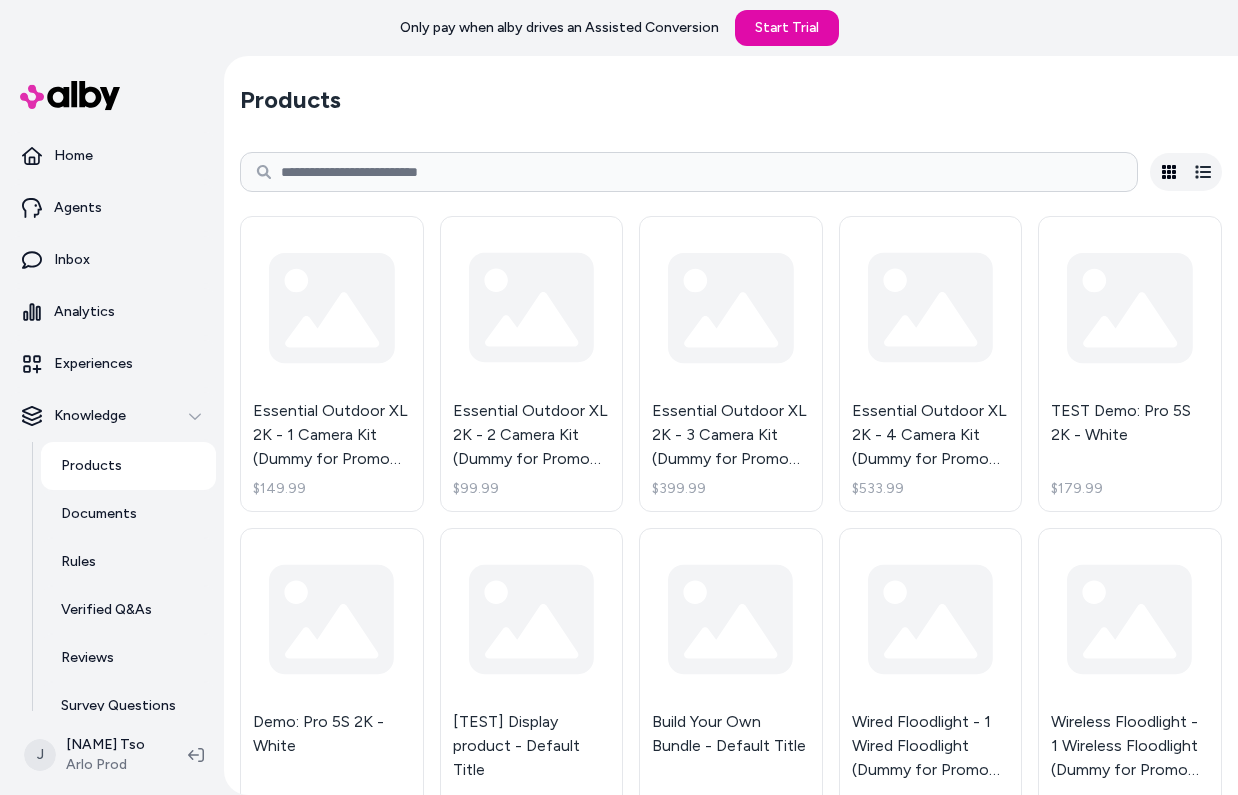 scroll, scrollTop: 0, scrollLeft: 0, axis: both 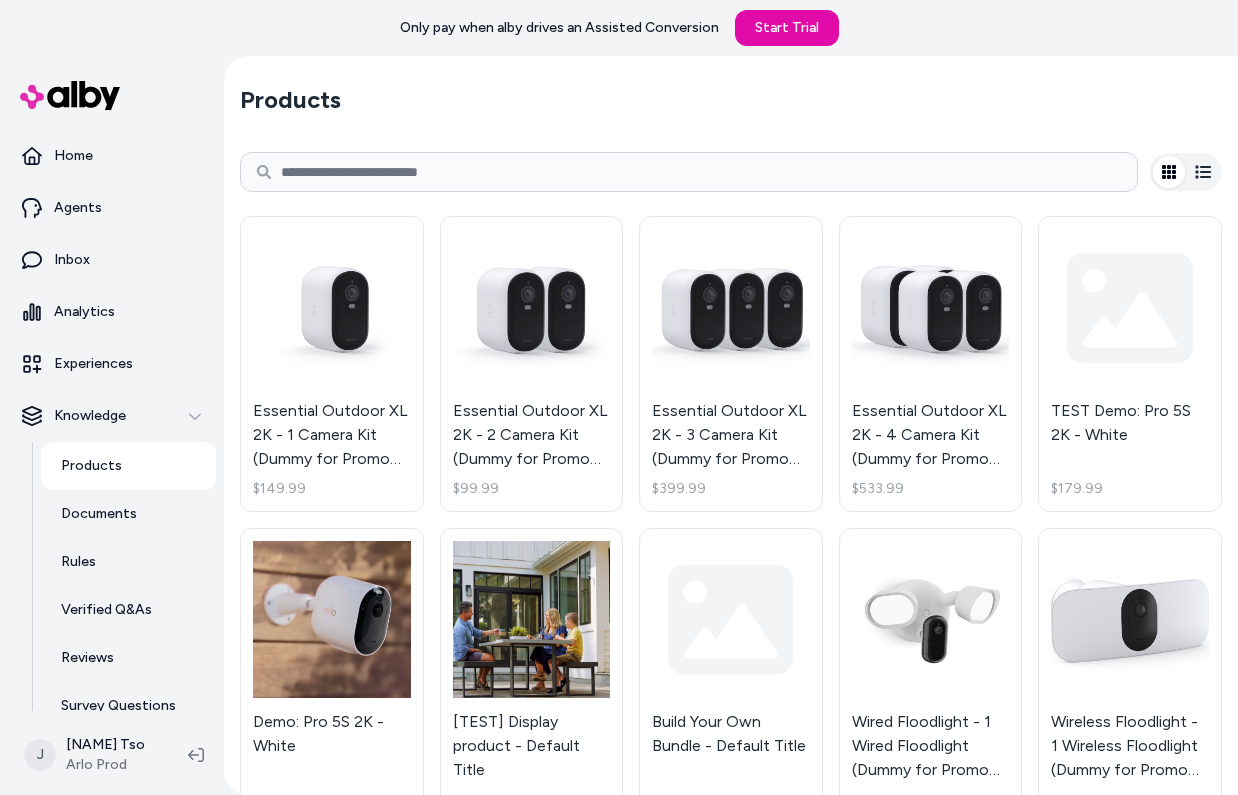 click at bounding box center (689, 172) 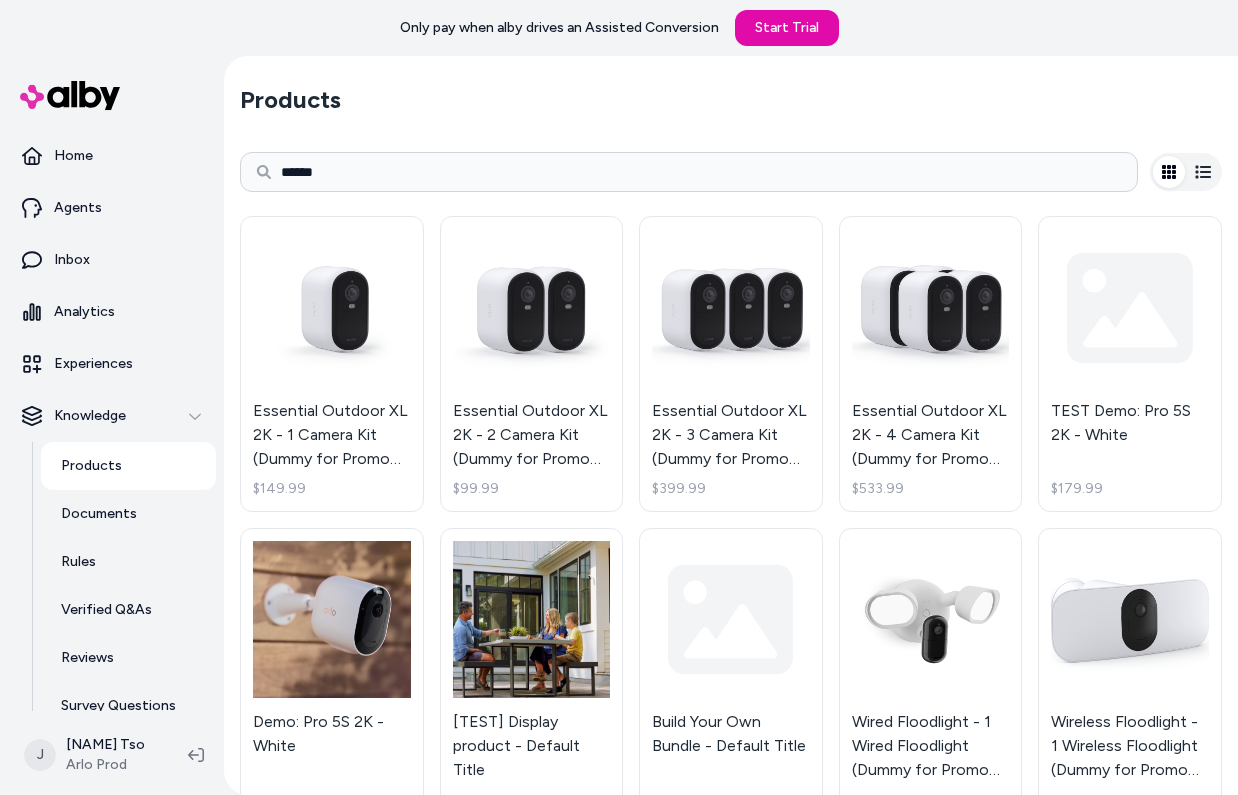 type on "******" 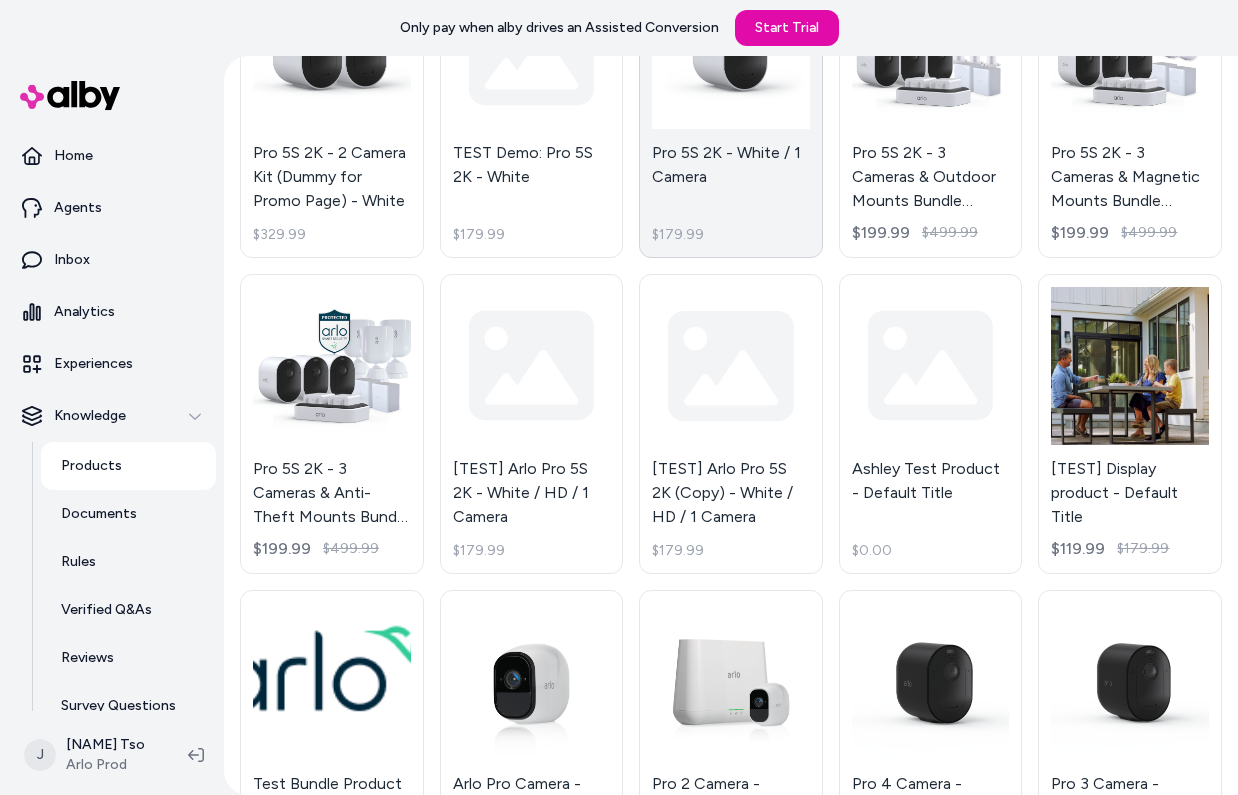 scroll, scrollTop: 278, scrollLeft: 0, axis: vertical 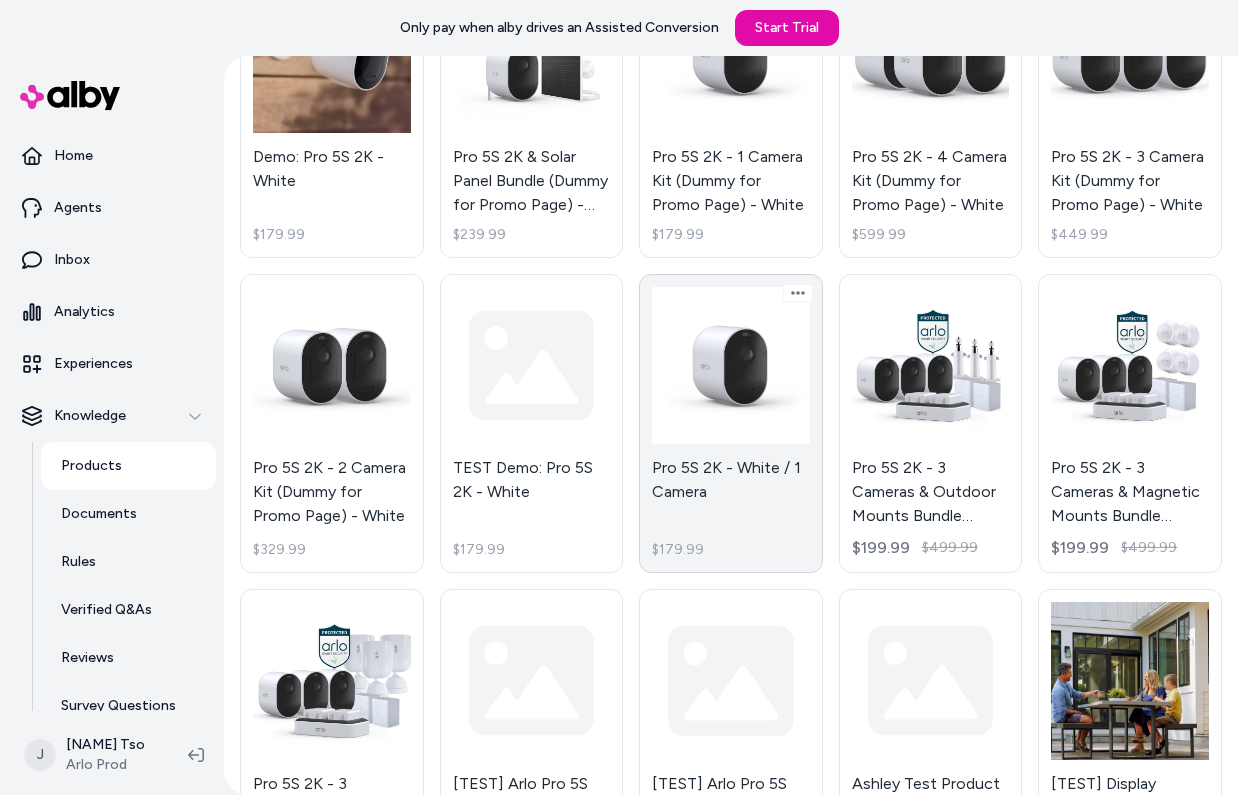 click on "Pro 5S 2K - White / 1 Camera $179.99" at bounding box center [731, 424] 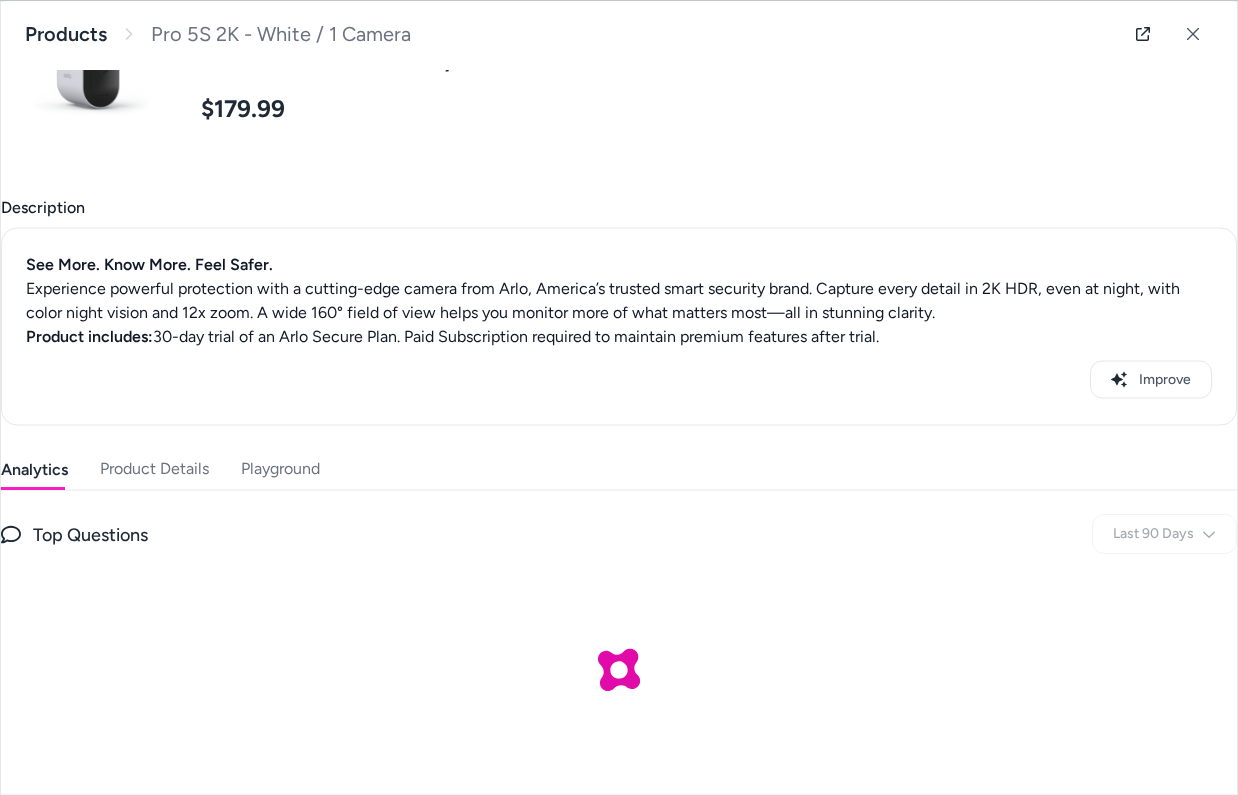scroll, scrollTop: 118, scrollLeft: 0, axis: vertical 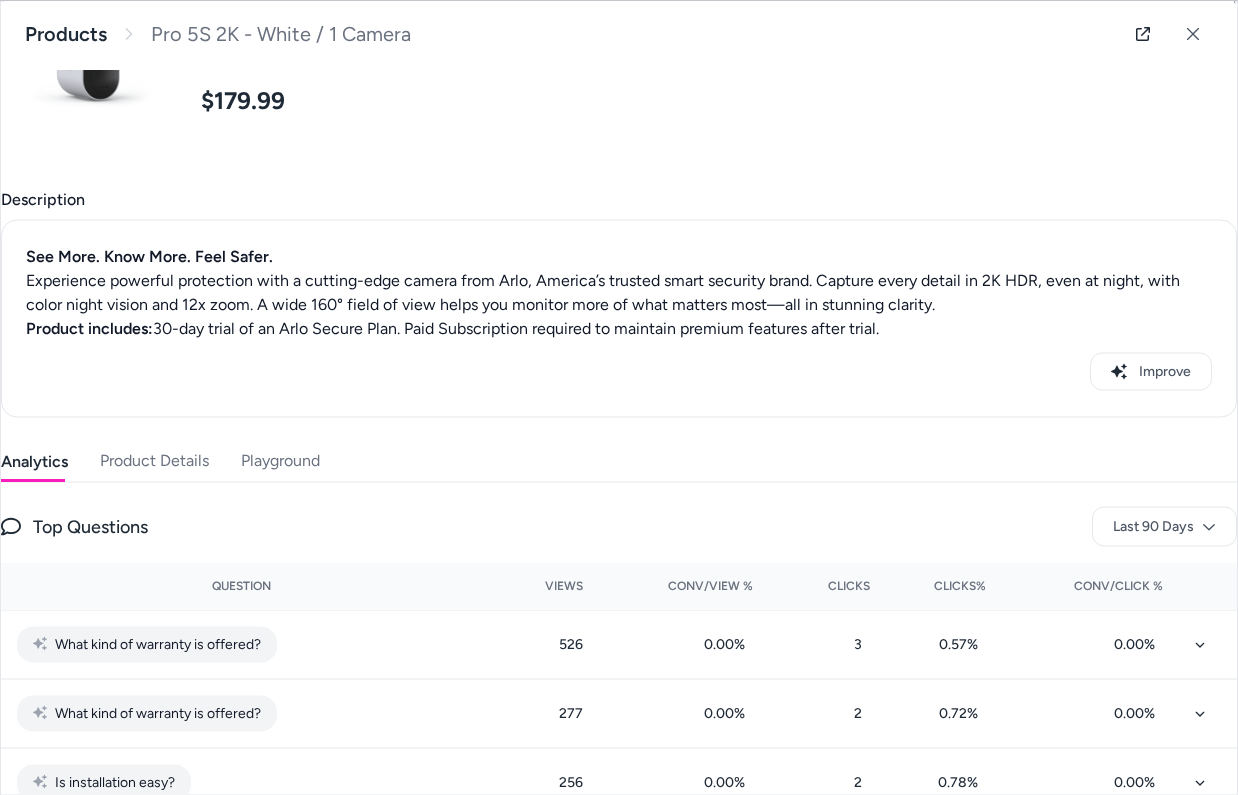 click on "Product Details" at bounding box center [154, 461] 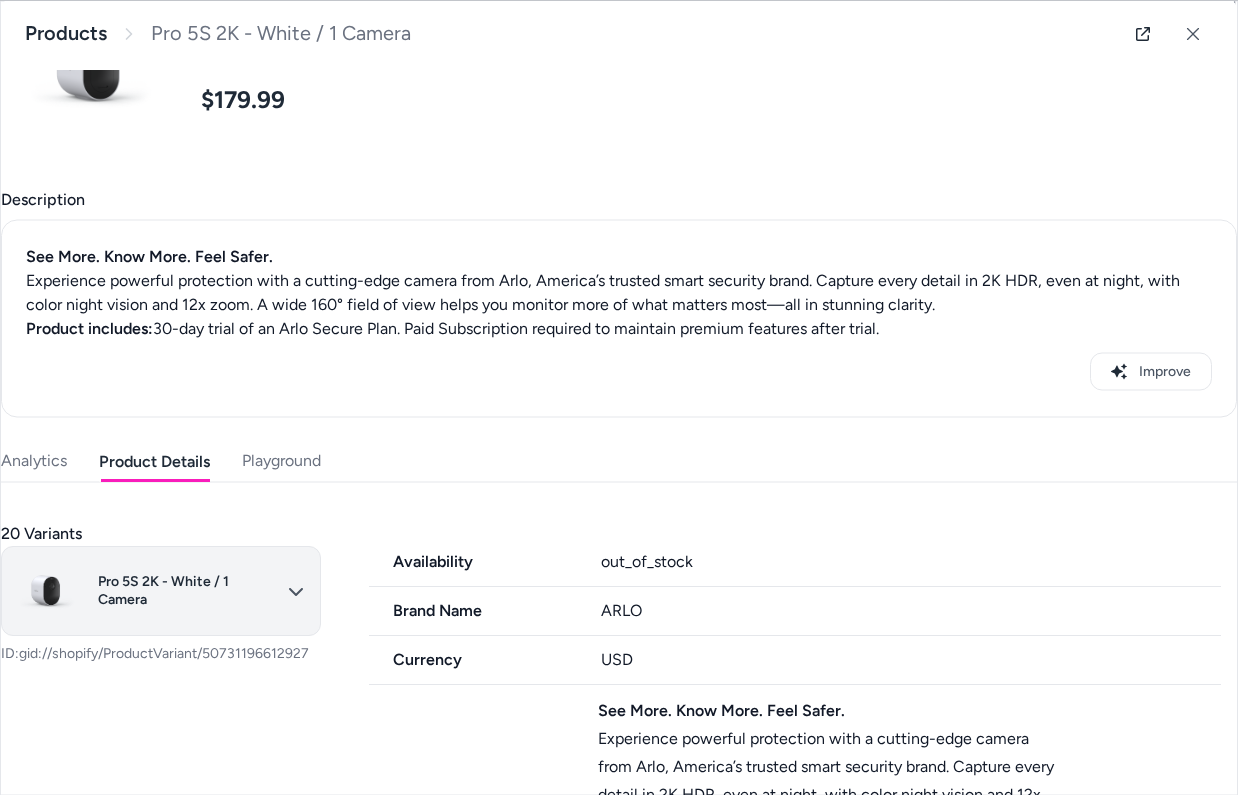click on "Only pay when alby drives an Assisted Conversion Start Trial Home Agents Inbox Analytics Experiences Knowledge Products Documents Rules Verified Q&As Reviews Survey Questions Integrations J [NAME] Tso Arlo Prod Products ****** Showing search results... Demo: Pro 5S 2K - White $179.99 Pro 5S 2K & Solar Panel Bundle (Dummy for Promo Page) - White $239.99 Pro 5S 2K - 1 Camera Kit (Dummy for Promo Page) - White $179.99 Pro 5S 2K - 4 Camera Kit (Dummy for Promo Page) - White $599.99 Pro 5S 2K - 3 Camera Kit (Dummy for Promo Page) - White $449.99 Pro 5S 2K - 2 Camera Kit (Dummy for Promo Page) - White $329.99 TEST Demo: Pro 5S 2K - White $179.99 Pro 5S 2K - White / 1 Camera $179.99 Pro 5S 2K - 3 Cameras & Outdoor Mounts Bundle (Dummy for Promo Page) - White $199.99 $499.99 Pro 5S 2K - 3 Cameras & Magnetic Mounts Bundle (Dummy for Promo Page) - White $199.99 $499.99 Pro 5S 2K - 3 Cameras & Anti-Theft Mounts Bundle (Dummy for Promo Page) - White $199.99 $499.99 [TEST] Arlo Pro 5S 2K - White / HD / 1 Camera $179.99" at bounding box center (619, 397) 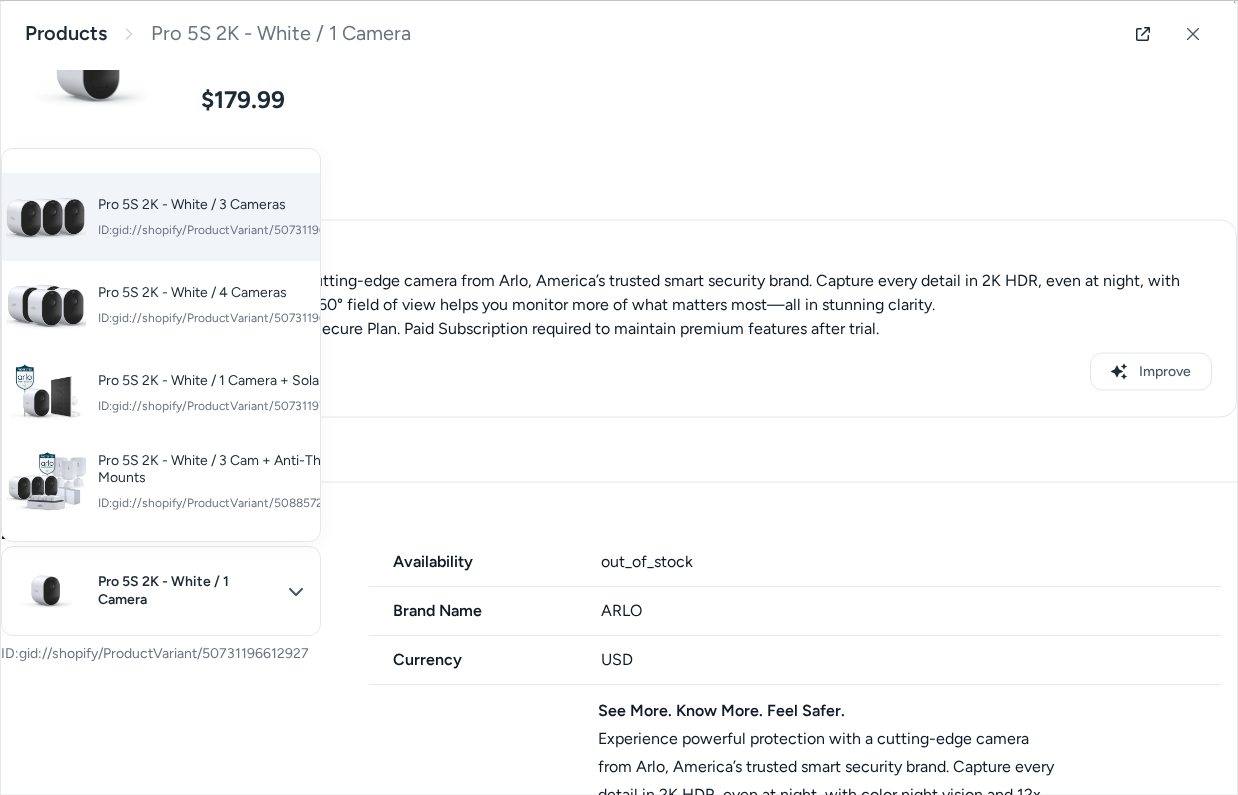 scroll, scrollTop: 291, scrollLeft: 0, axis: vertical 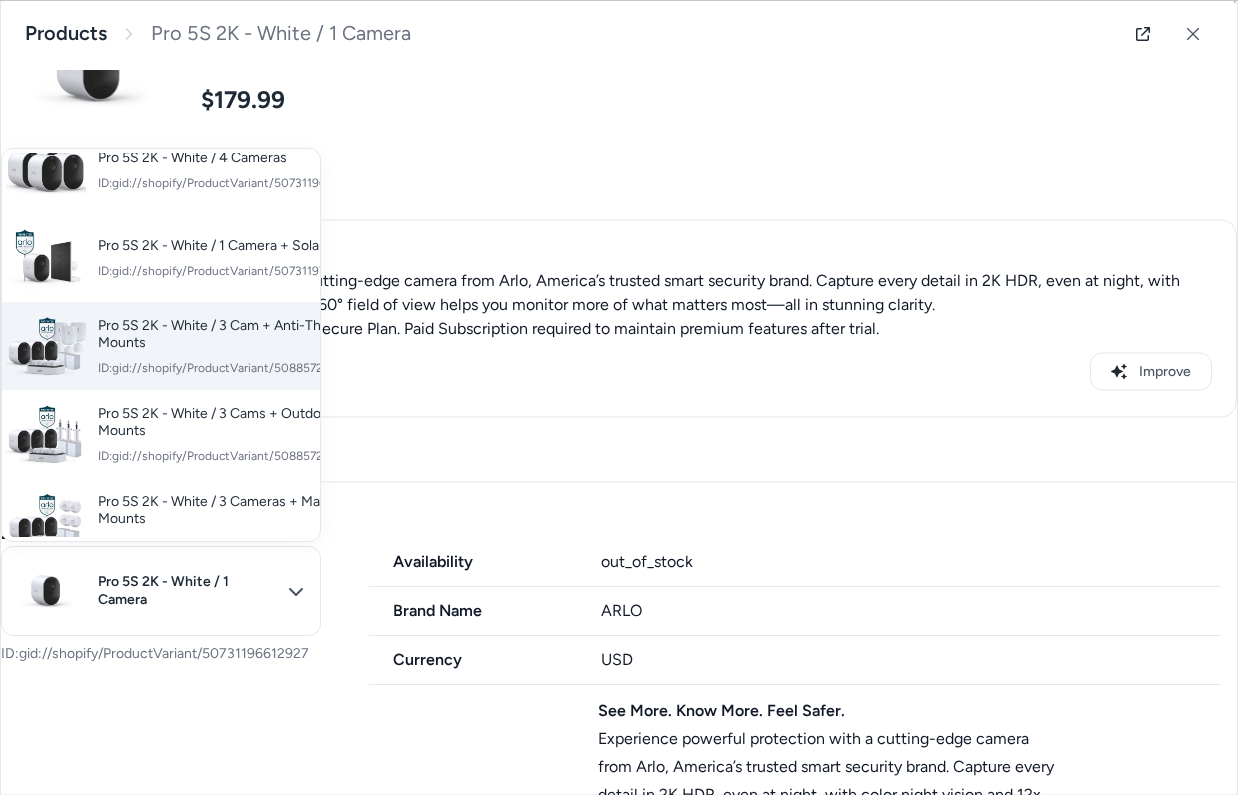 click on "ID:  gid://shopify/ProductVariant/50885728862527" at bounding box center (234, 368) 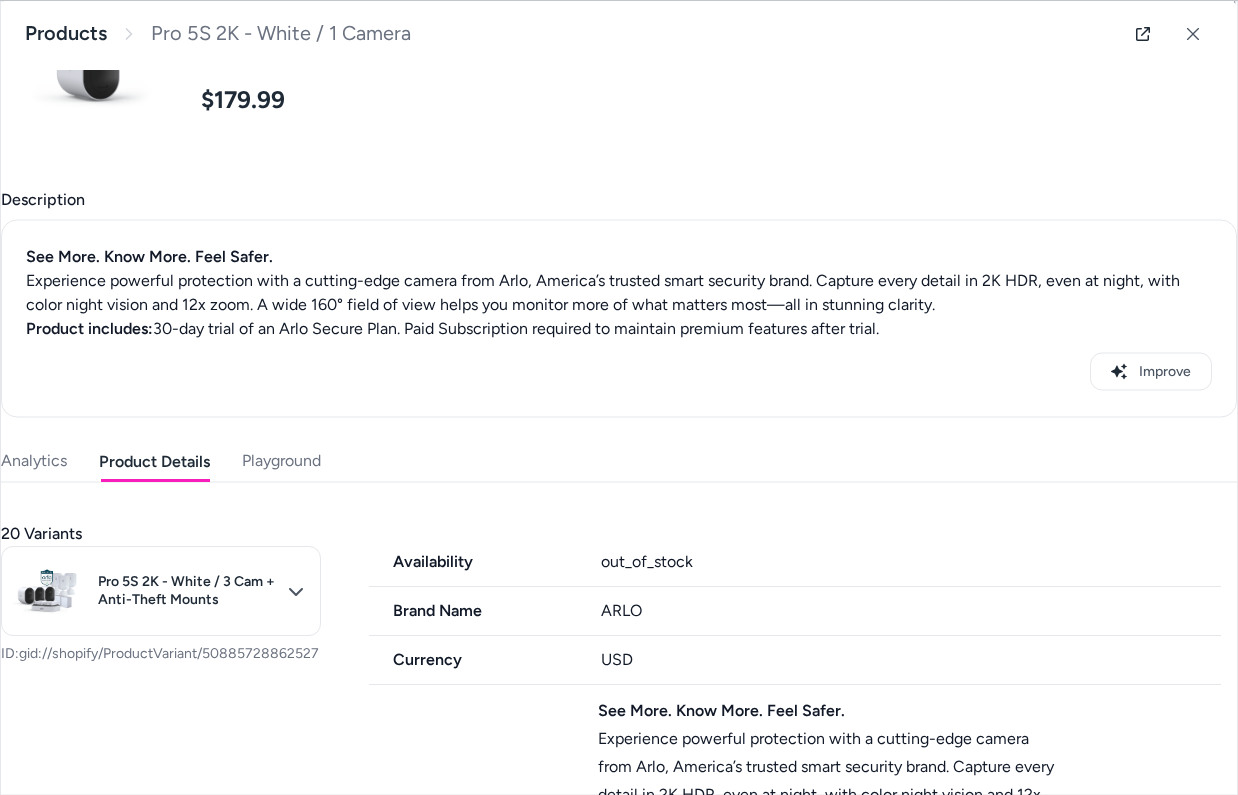 scroll, scrollTop: 0, scrollLeft: 0, axis: both 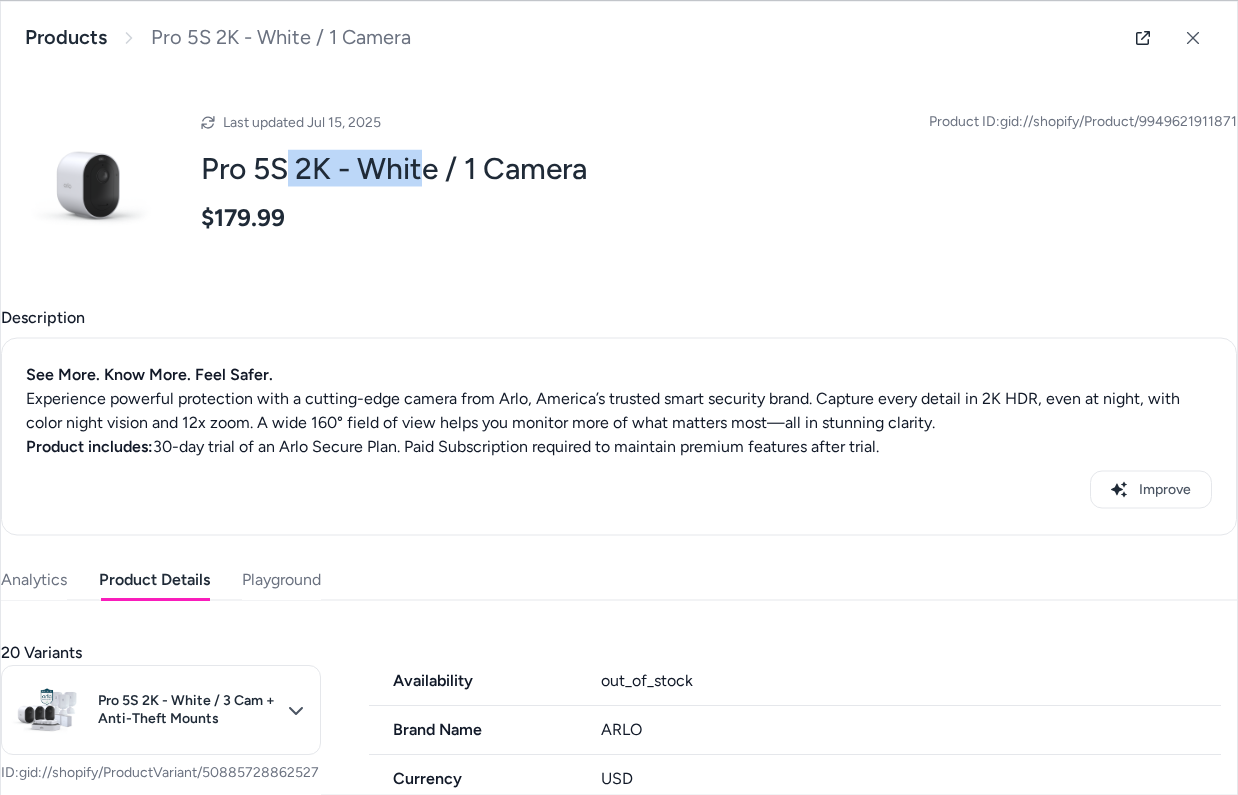 drag, startPoint x: 283, startPoint y: 170, endPoint x: 418, endPoint y: 174, distance: 135.05925 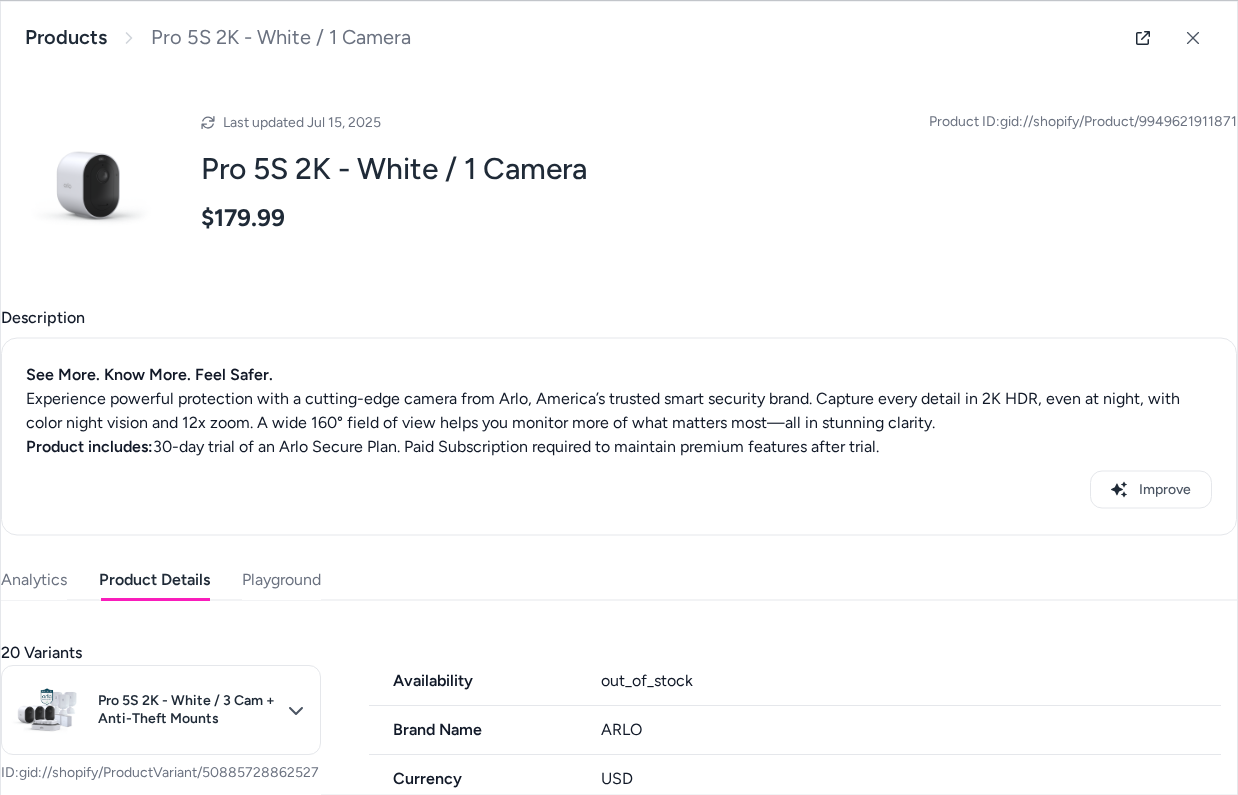 click on "Last updated Jul 15, 2025 Product ID:  gid://shopify/Product/9949621911871 Pro 5S 2K - White / 1 Camera $179.99 Description See More. Know More. Feel Safer.
Experience powerful protection with a cutting-edge camera from Arlo, America’s trusted smart security brand. Capture every detail in 2K HDR, even at night, with color night vision and 12x zoom. A wide 160° field of view helps you monitor more of what matters most—all in stunning clarity.
Product includes:  30-day trial of an Arlo Secure Plan. Paid Subscription required to maintain premium features after trial.  Improve" at bounding box center [619, 316] 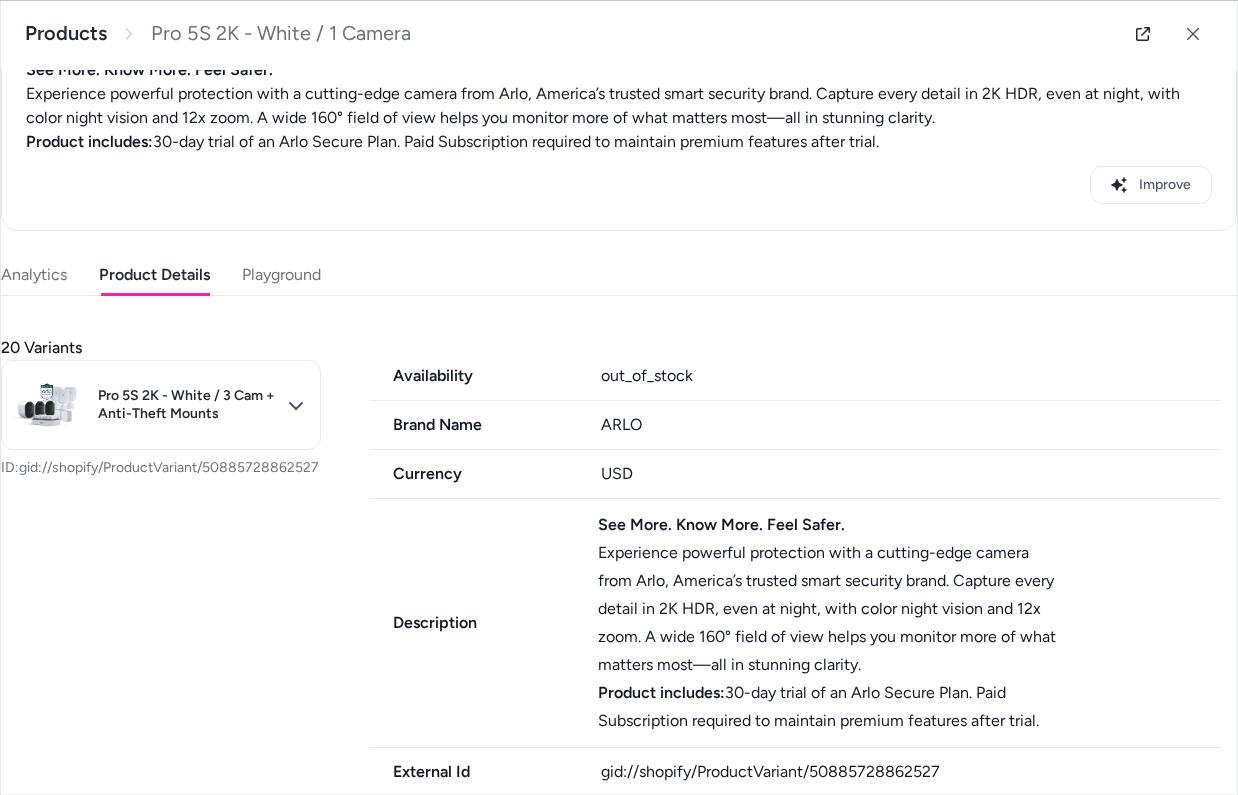 scroll, scrollTop: 388, scrollLeft: 0, axis: vertical 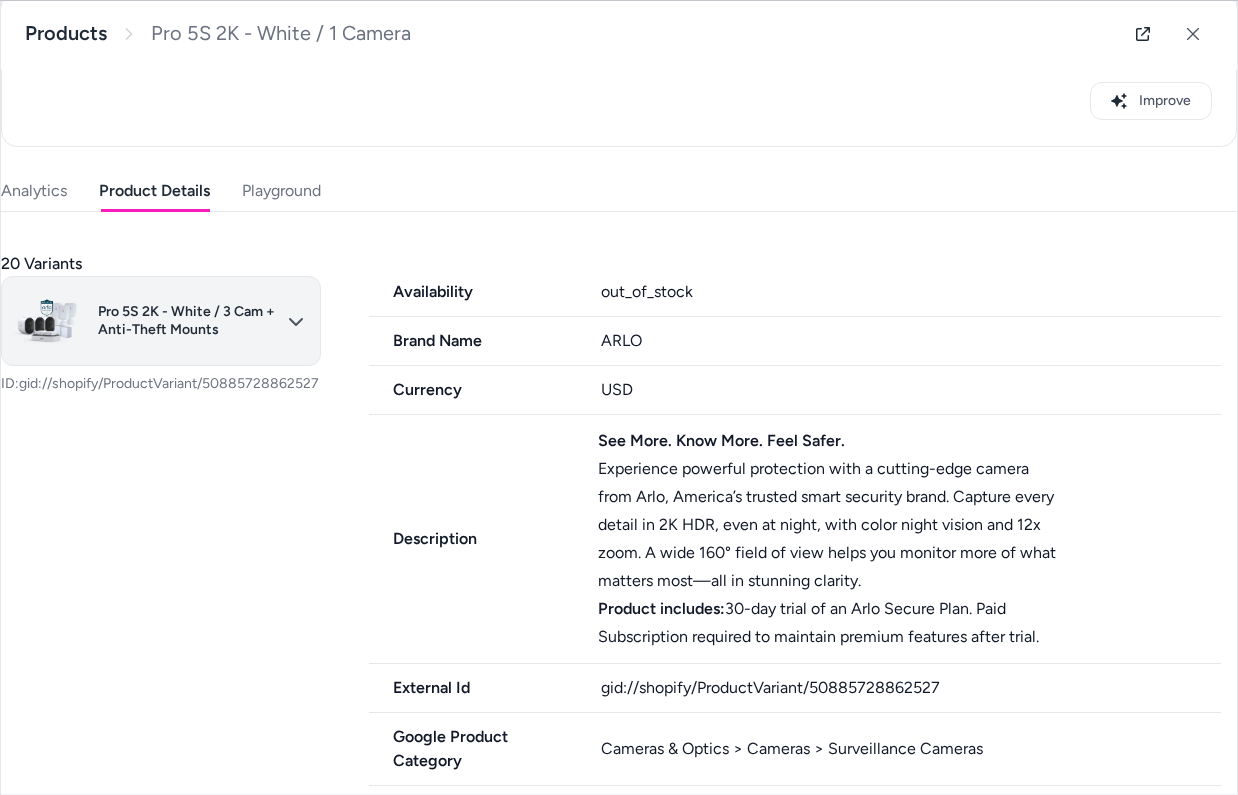 click on "Only pay when alby drives an Assisted Conversion Start Trial Home Agents Inbox Analytics Experiences Knowledge Products Documents Rules Verified Q&As Reviews Survey Questions Integrations J [NAME] Tso Arlo Prod Products ****** Showing search results... Demo: Pro 5S 2K - White $179.99 Pro 5S 2K & Solar Panel Bundle (Dummy for Promo Page) - White $239.99 Pro 5S 2K - 1 Camera Kit (Dummy for Promo Page) - White $179.99 Pro 5S 2K - 4 Camera Kit (Dummy for Promo Page) - White $599.99 Pro 5S 2K - 3 Camera Kit (Dummy for Promo Page) - White $449.99 Pro 5S 2K - 2 Camera Kit (Dummy for Promo Page) - White $329.99 TEST Demo: Pro 5S 2K - White $179.99 Pro 5S 2K - White / 1 Camera $179.99 Pro 5S 2K - 3 Cameras & Outdoor Mounts Bundle (Dummy for Promo Page) - White $199.99 $499.99 Pro 5S 2K - 3 Cameras & Magnetic Mounts Bundle (Dummy for Promo Page) - White $199.99 $499.99 Pro 5S 2K - 3 Cameras & Anti-Theft Mounts Bundle (Dummy for Promo Page) - White $199.99 $499.99 [TEST] Arlo Pro 5S 2K - White / HD / 1 Camera $179.99" at bounding box center [619, 397] 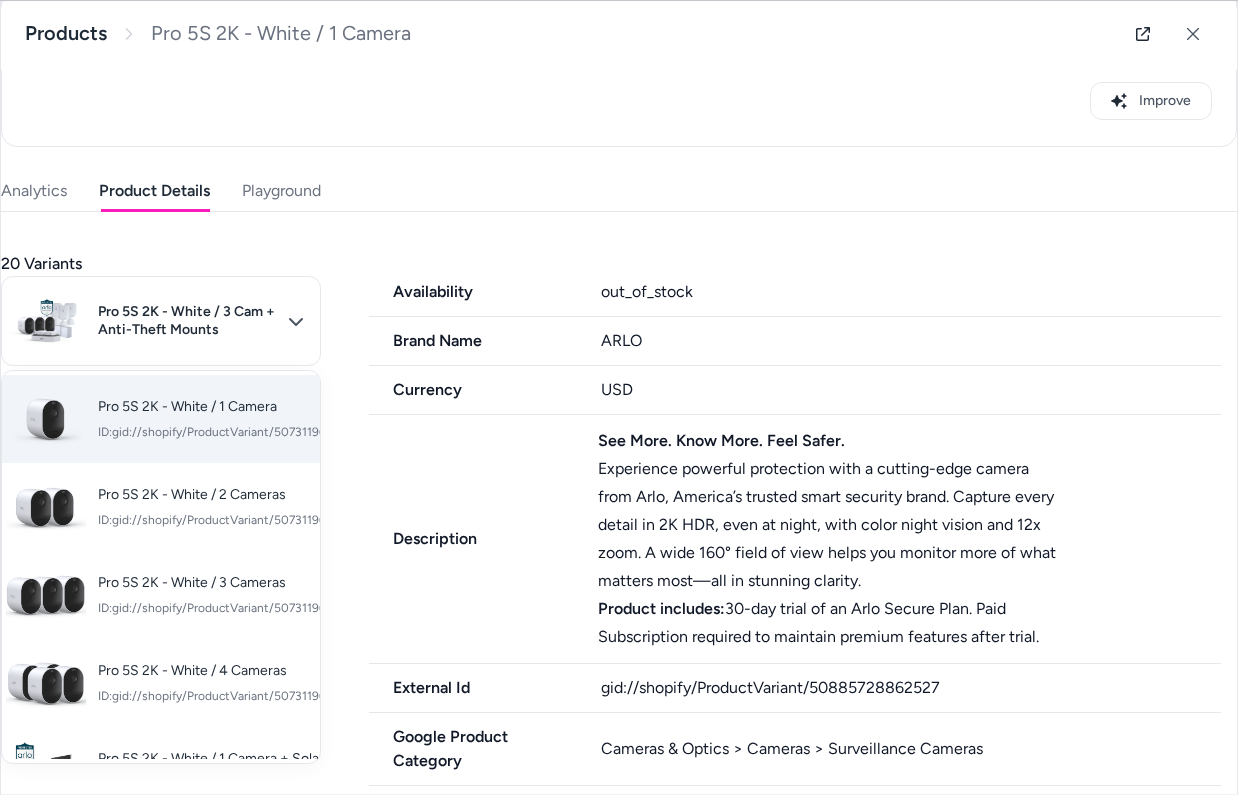 click on "ID:  gid://shopify/ProductVariant/50731196612927" at bounding box center (231, 432) 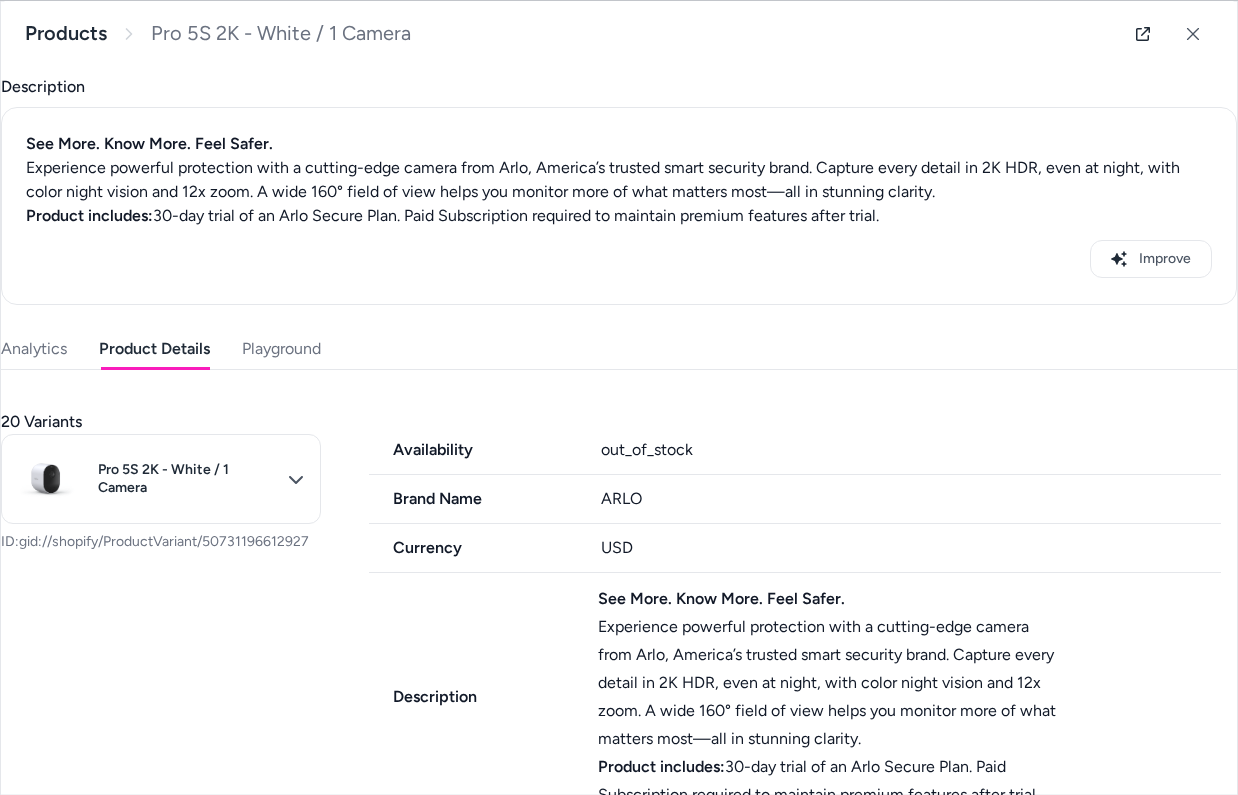 scroll, scrollTop: 343, scrollLeft: 0, axis: vertical 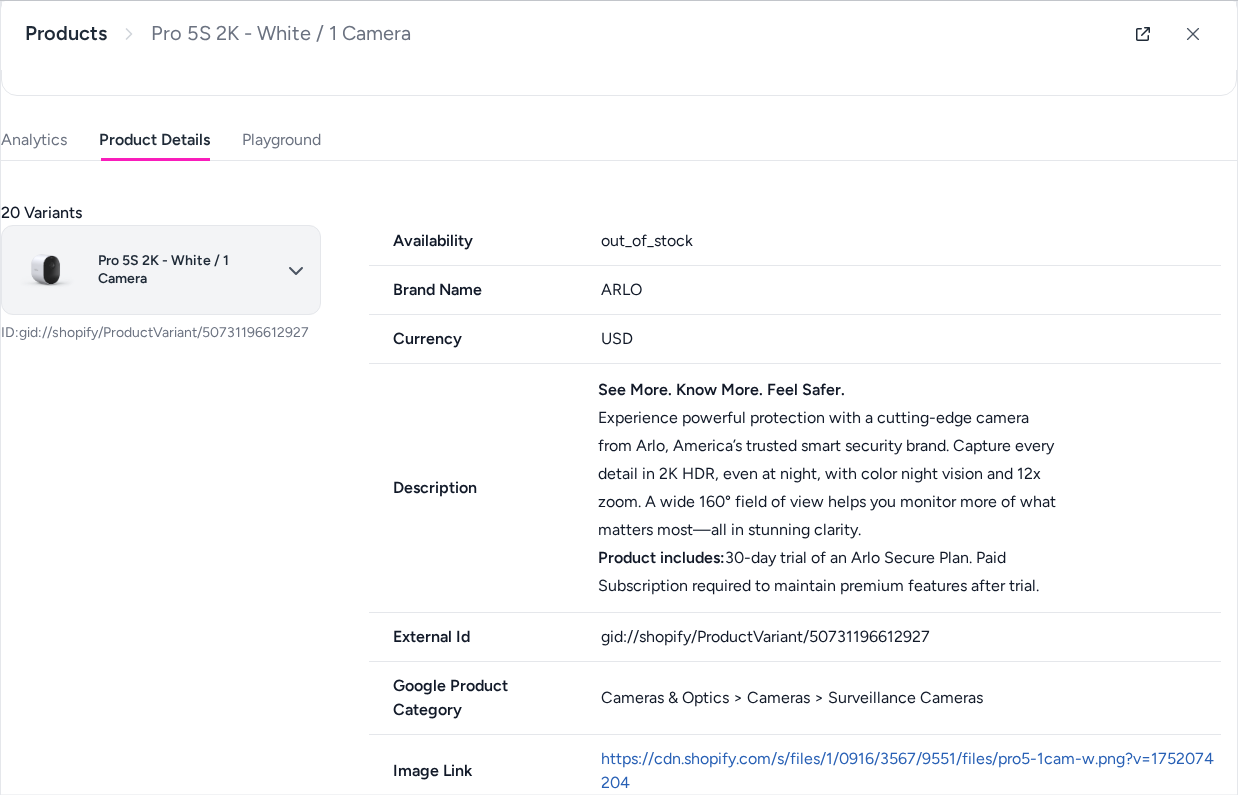 click on "Only pay when alby drives an Assisted Conversion Start Trial Home Agents Inbox Analytics Experiences Knowledge Products Documents Rules Verified Q&As Reviews Survey Questions Integrations J [NAME] Tso Arlo Prod Products ****** Showing search results... Demo: Pro 5S 2K - White $179.99 Pro 5S 2K & Solar Panel Bundle (Dummy for Promo Page) - White $239.99 Pro 5S 2K - 1 Camera Kit (Dummy for Promo Page) - White $179.99 Pro 5S 2K - 4 Camera Kit (Dummy for Promo Page) - White $599.99 Pro 5S 2K - 3 Camera Kit (Dummy for Promo Page) - White $449.99 Pro 5S 2K - 2 Camera Kit (Dummy for Promo Page) - White $329.99 TEST Demo: Pro 5S 2K - White $179.99 Pro 5S 2K - White / 1 Camera $179.99 Pro 5S 2K - 3 Cameras & Outdoor Mounts Bundle (Dummy for Promo Page) - White $199.99 $499.99 Pro 5S 2K - 3 Cameras & Magnetic Mounts Bundle (Dummy for Promo Page) - White $199.99 $499.99 Pro 5S 2K - 3 Cameras & Anti-Theft Mounts Bundle (Dummy for Promo Page) - White $199.99 $499.99 [TEST] Arlo Pro 5S 2K - White / HD / 1 Camera $179.99" at bounding box center (619, 397) 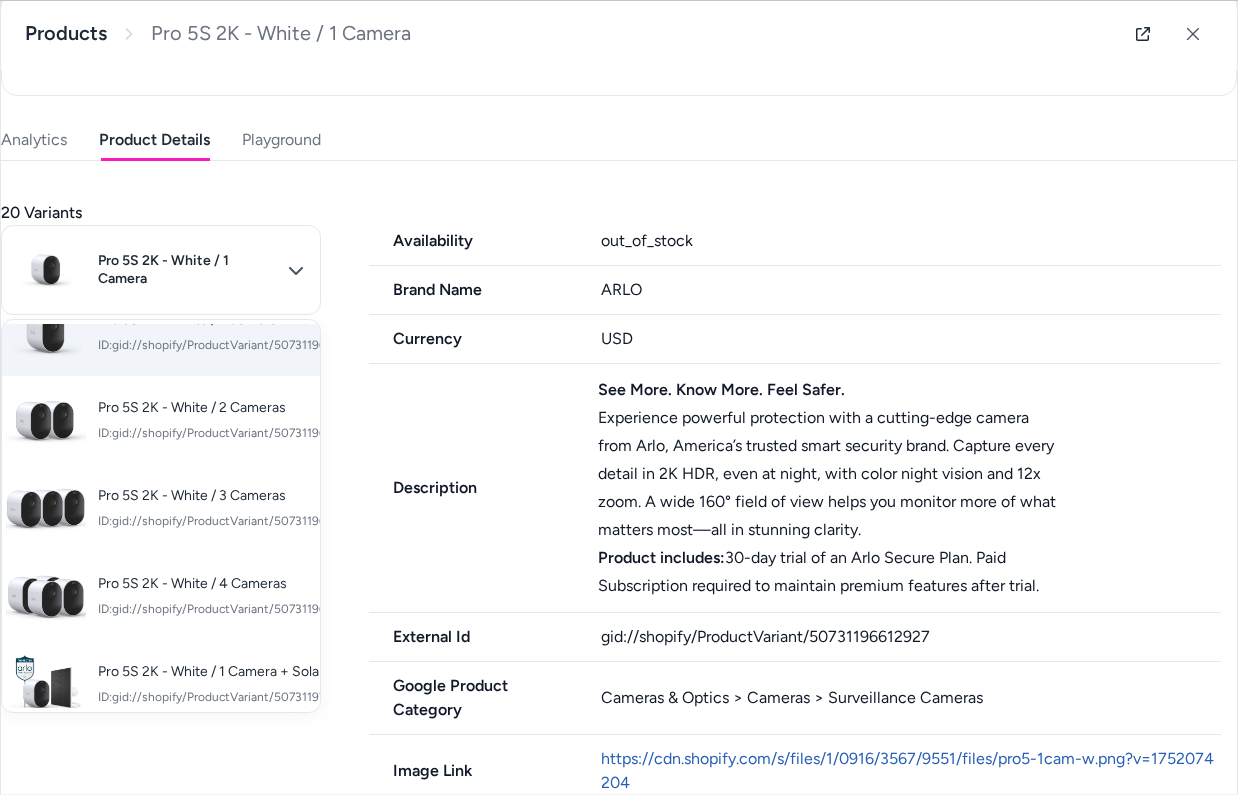 scroll, scrollTop: 0, scrollLeft: 0, axis: both 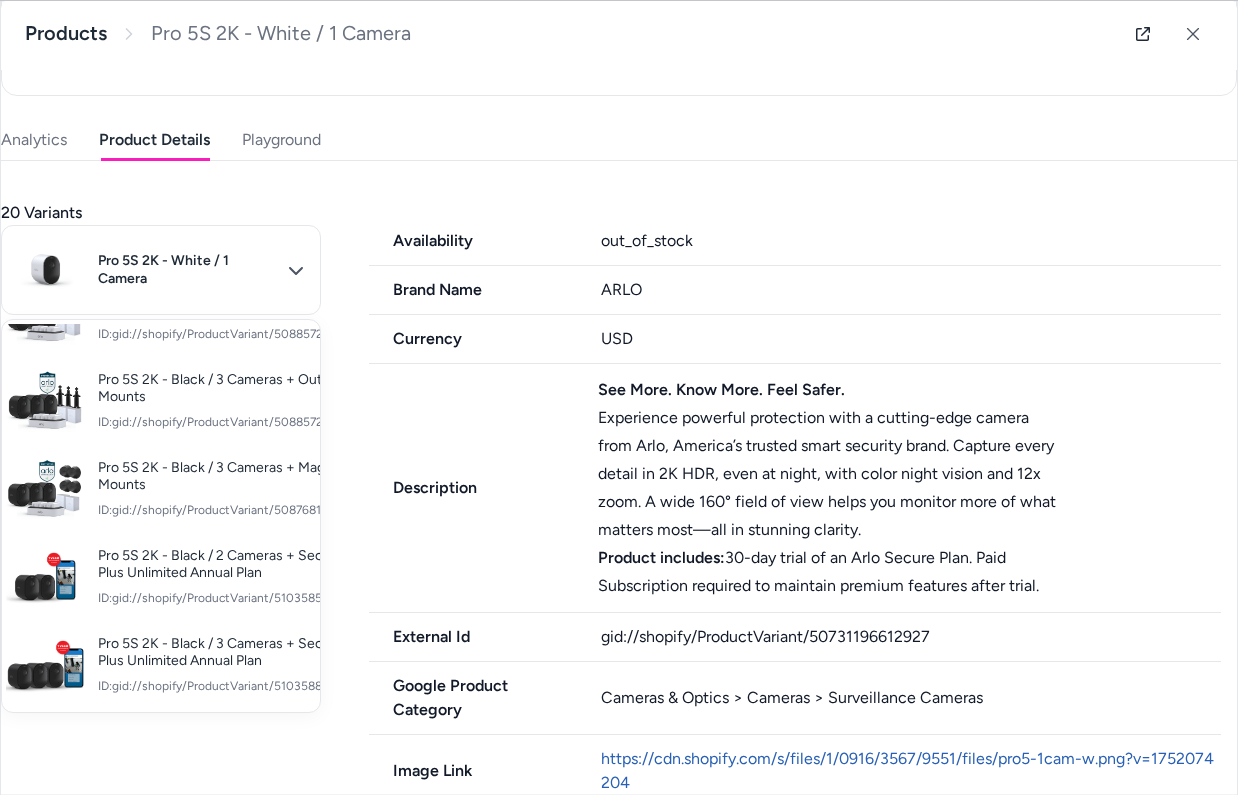 click at bounding box center [619, 397] 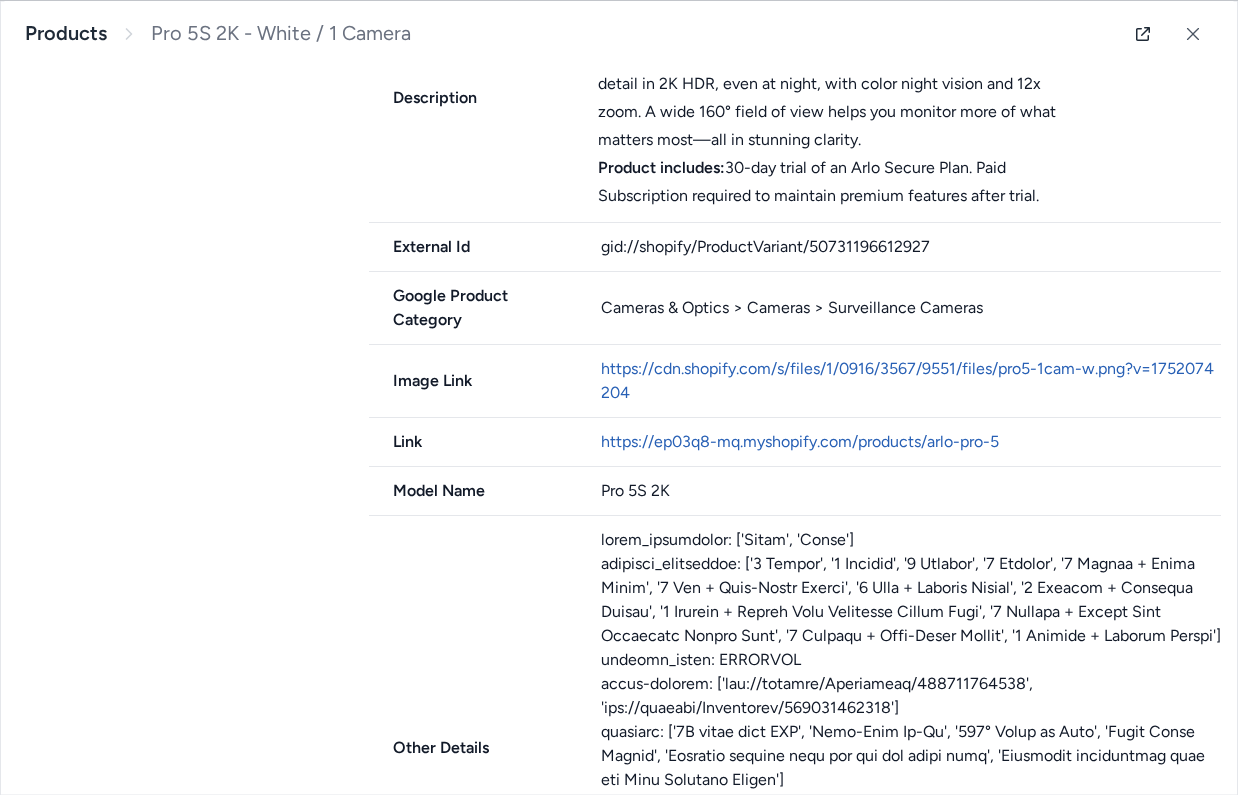 scroll, scrollTop: 849, scrollLeft: 0, axis: vertical 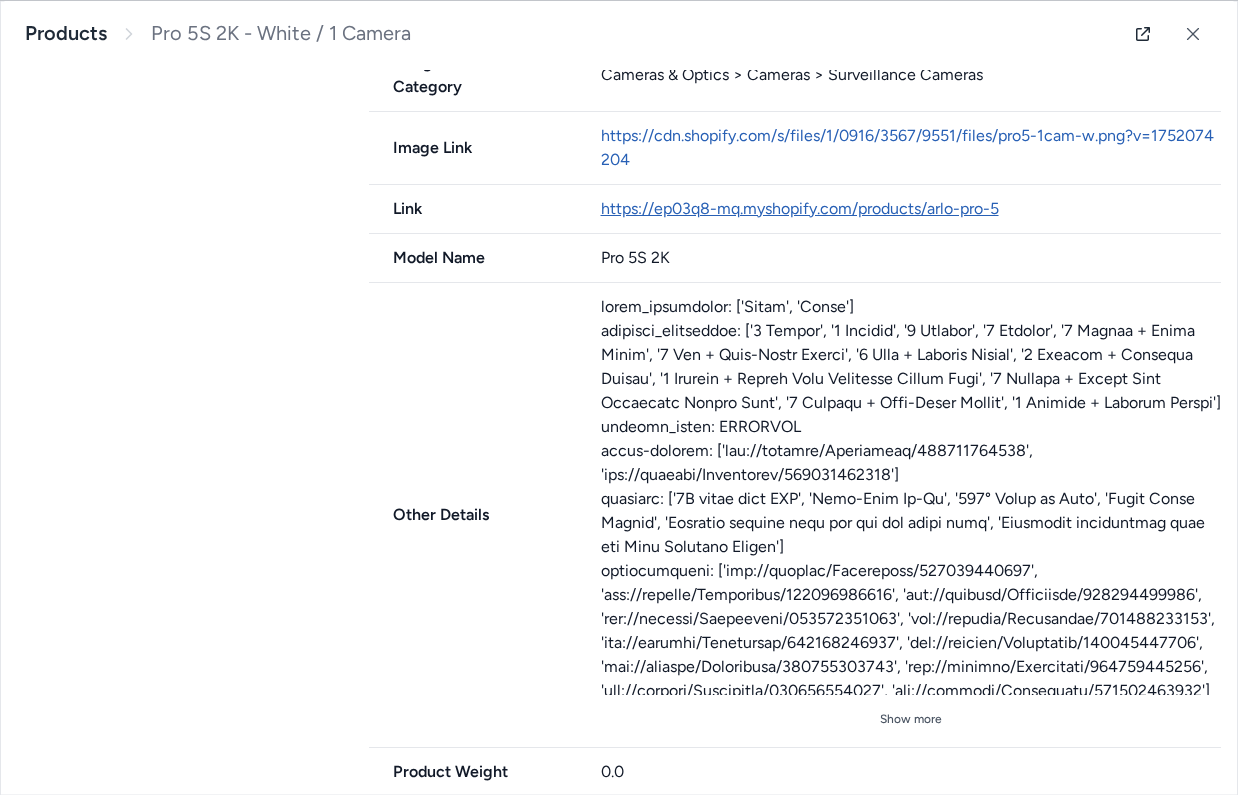 click on "https://ep03q8-mq.myshopify.com/products/arlo-pro-5" at bounding box center (800, 208) 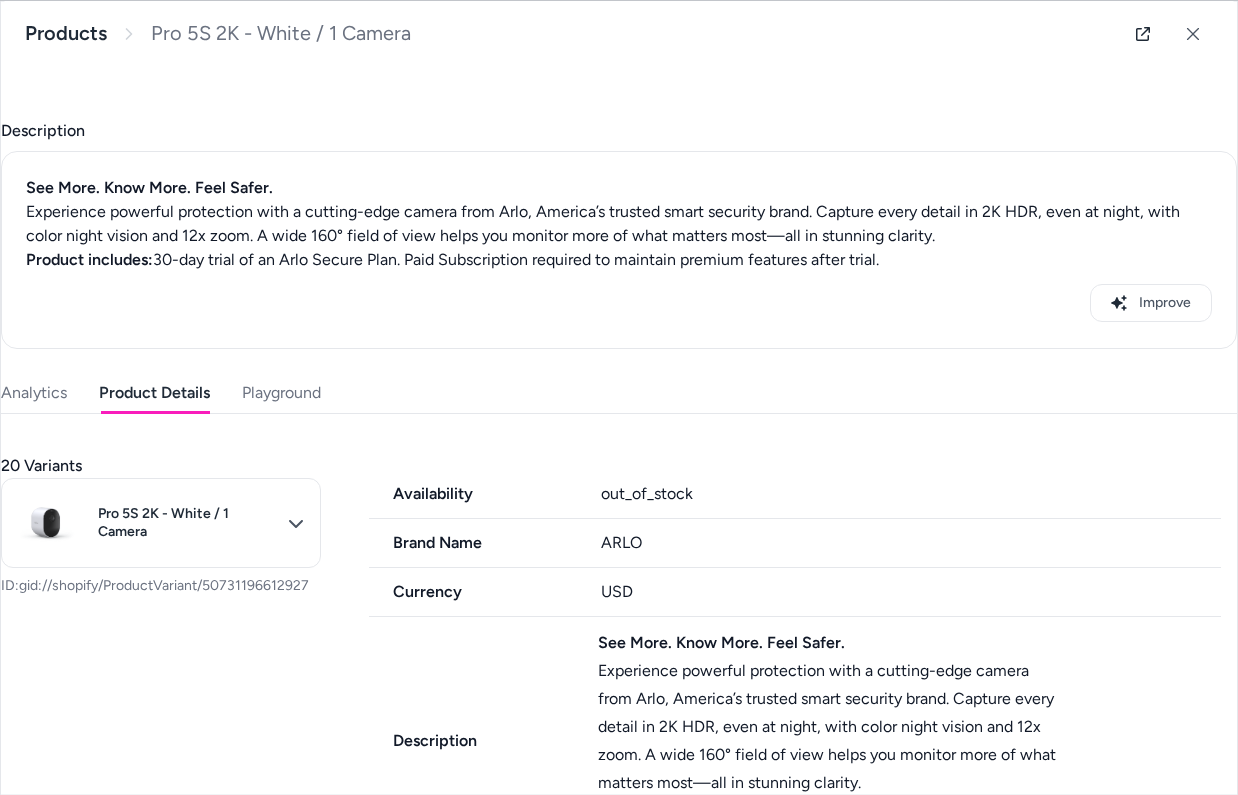 scroll, scrollTop: 131, scrollLeft: 0, axis: vertical 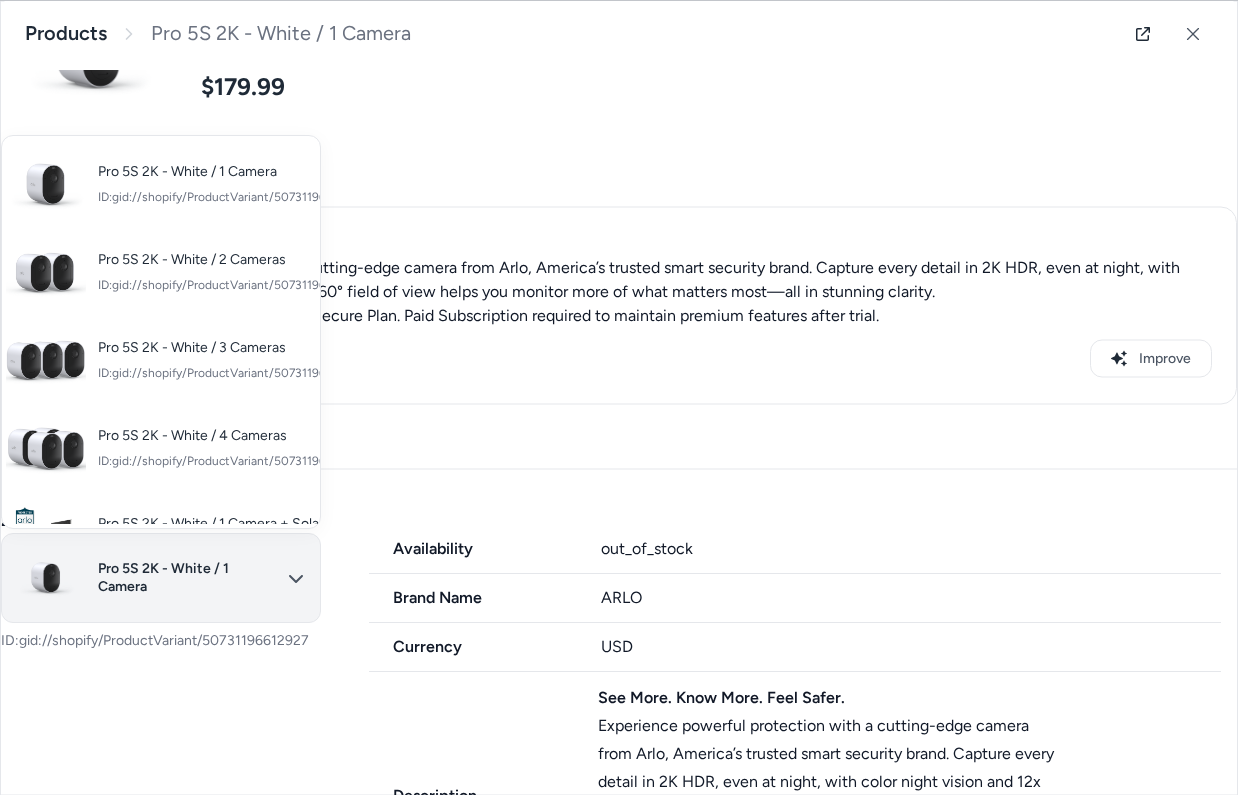 click on "Only pay when alby drives an Assisted Conversion Start Trial Home Agents Inbox Analytics Experiences Knowledge Products Documents Rules Verified Q&As Reviews Survey Questions Integrations J [NAME] Tso Arlo Prod Products ****** Showing search results... Demo: Pro 5S 2K - White $179.99 Pro 5S 2K & Solar Panel Bundle (Dummy for Promo Page) - White $239.99 Pro 5S 2K - 1 Camera Kit (Dummy for Promo Page) - White $179.99 Pro 5S 2K - 4 Camera Kit (Dummy for Promo Page) - White $599.99 Pro 5S 2K - 3 Camera Kit (Dummy for Promo Page) - White $449.99 Pro 5S 2K - 2 Camera Kit (Dummy for Promo Page) - White $329.99 TEST Demo: Pro 5S 2K - White $179.99 Pro 5S 2K - White / 1 Camera $179.99 Pro 5S 2K - 3 Cameras & Outdoor Mounts Bundle (Dummy for Promo Page) - White $199.99 $499.99 Pro 5S 2K - 3 Cameras & Magnetic Mounts Bundle (Dummy for Promo Page) - White $199.99 $499.99 Pro 5S 2K - 3 Cameras & Anti-Theft Mounts Bundle (Dummy for Promo Page) - White $199.99 $499.99 [TEST] Arlo Pro 5S 2K - White / HD / 1 Camera $179.99" at bounding box center [619, 397] 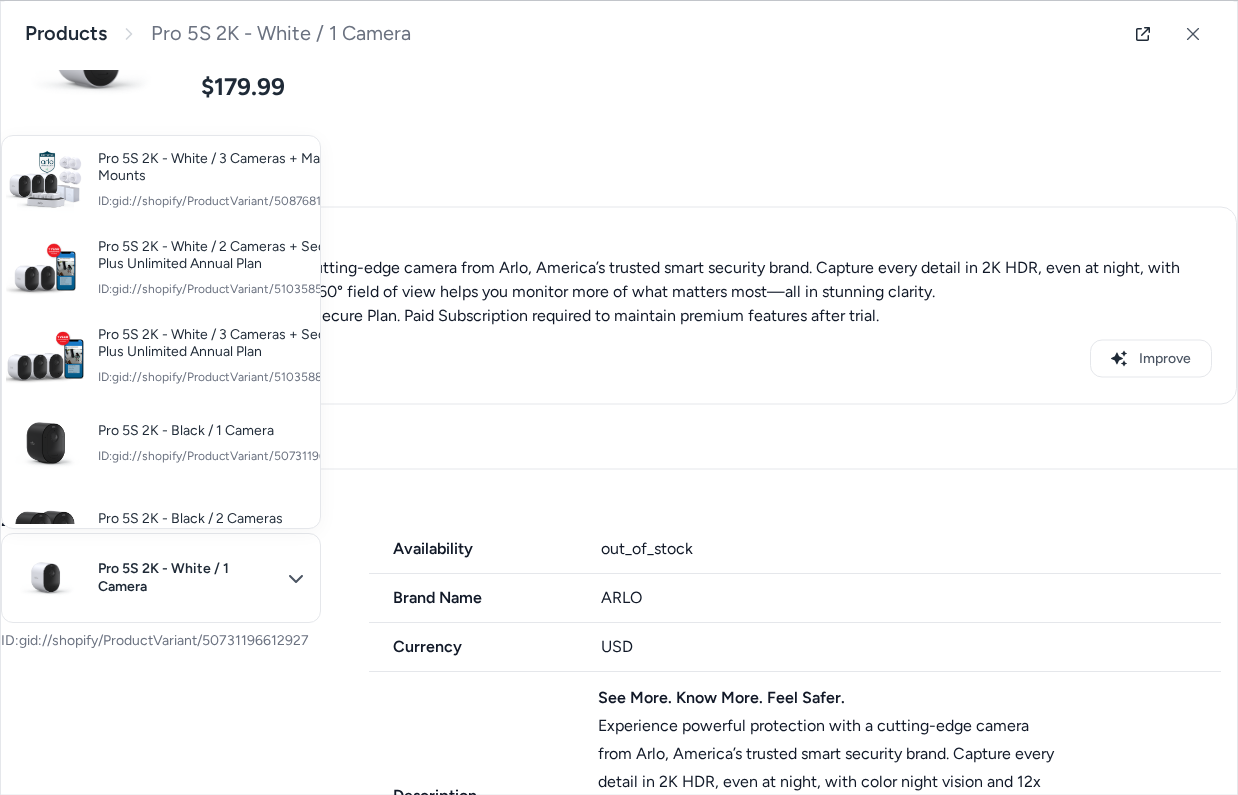 scroll, scrollTop: 625, scrollLeft: 0, axis: vertical 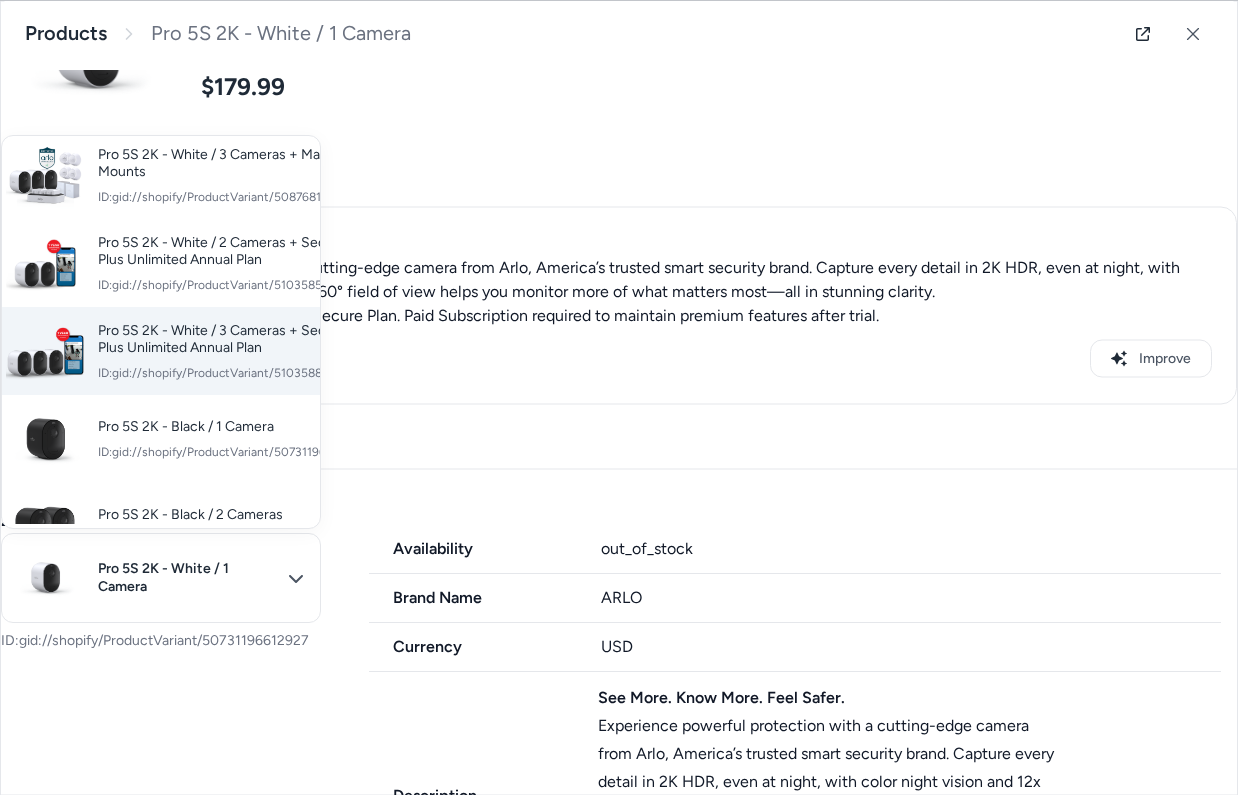 click on "Pro 5S 2K - White / 3 Cameras + Secure Plus Unlimited Annual Plan" at bounding box center [234, 339] 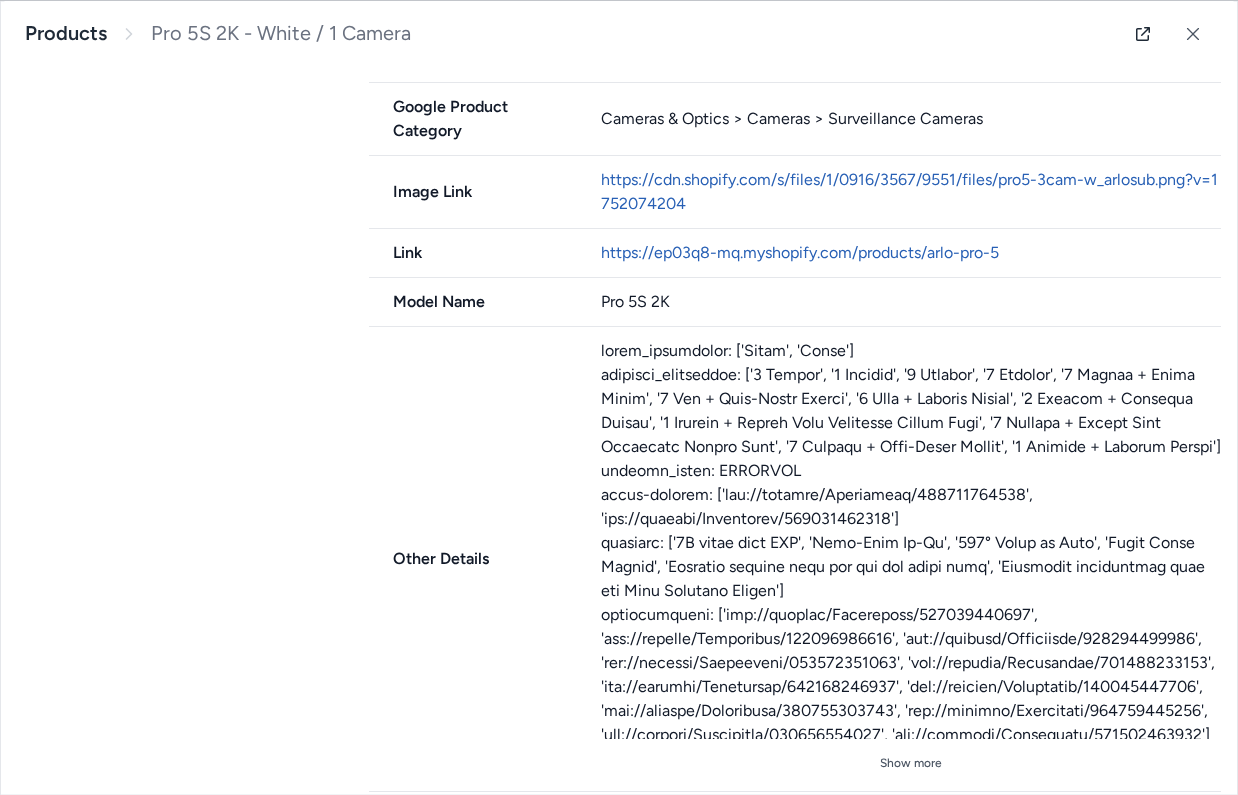 scroll, scrollTop: 1030, scrollLeft: 0, axis: vertical 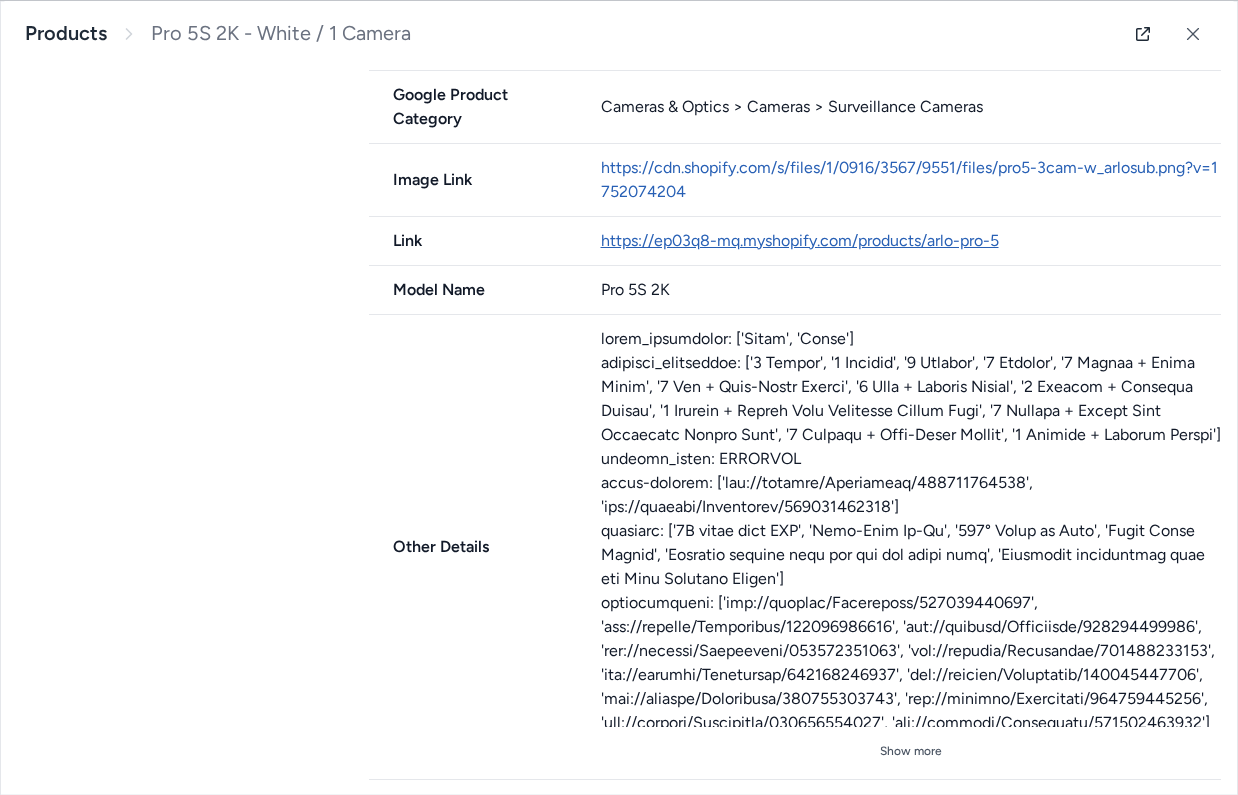 click on "https://ep03q8-mq.myshopify.com/products/arlo-pro-5" at bounding box center [800, 240] 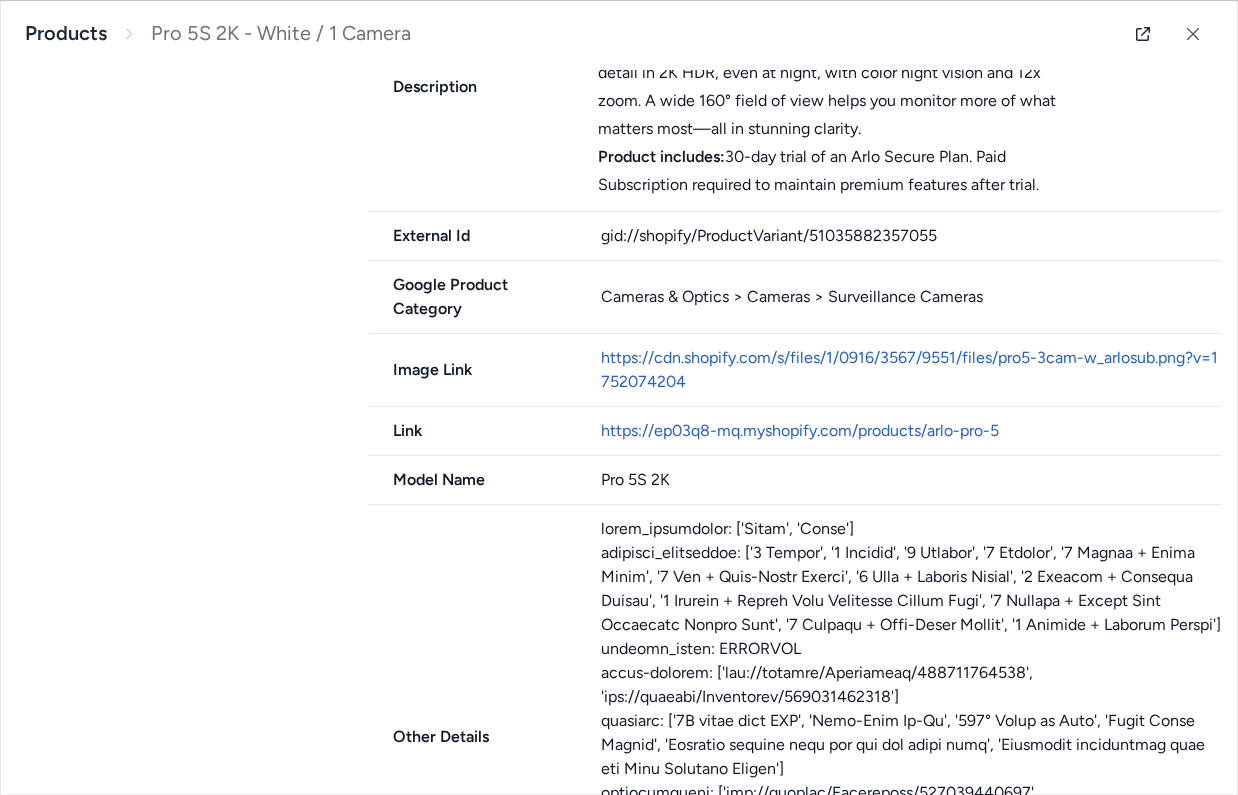 scroll, scrollTop: 848, scrollLeft: 0, axis: vertical 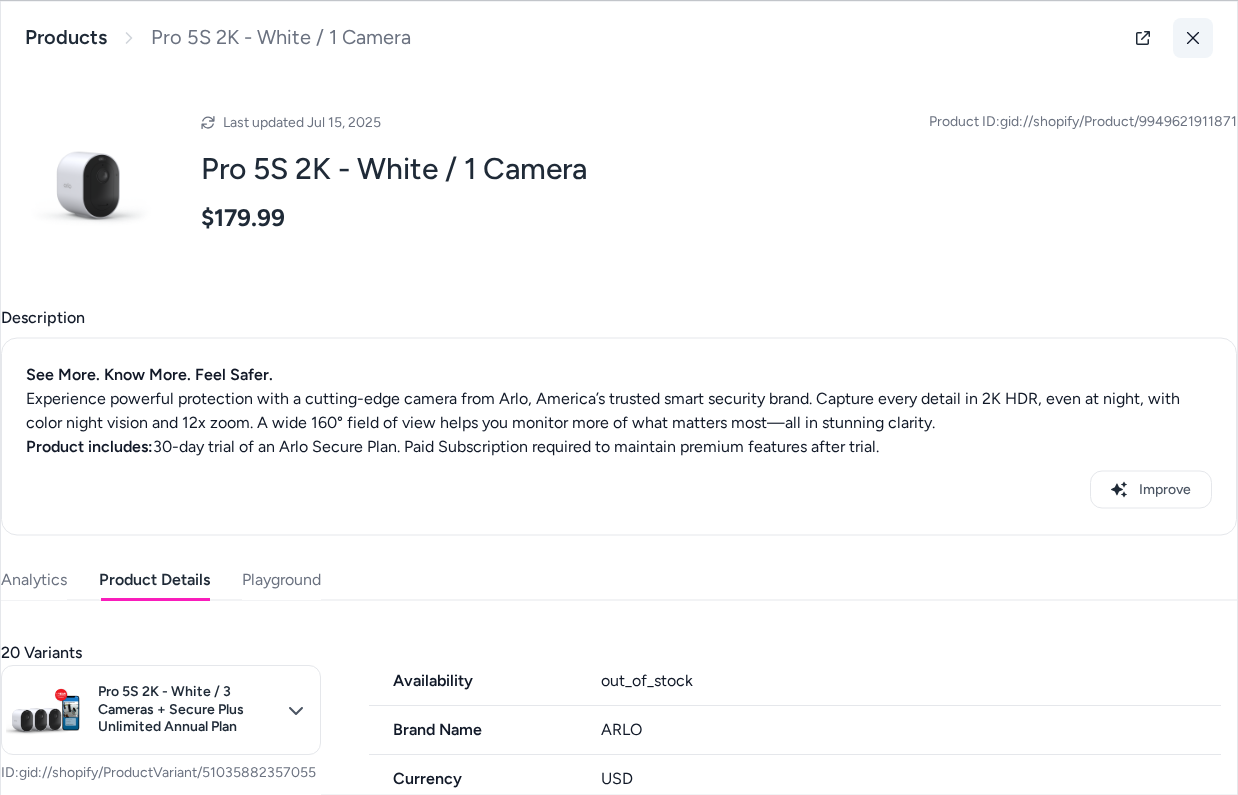 click at bounding box center (1193, 37) 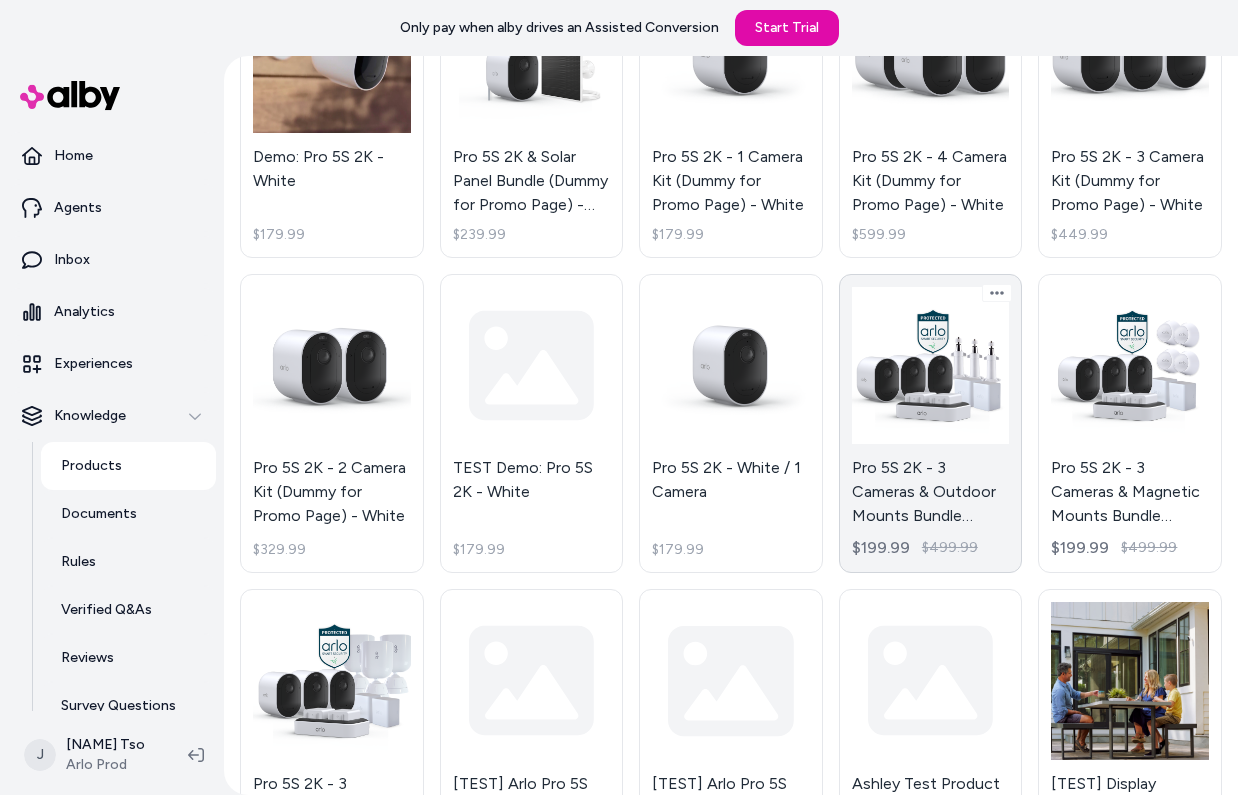 scroll, scrollTop: 29, scrollLeft: 0, axis: vertical 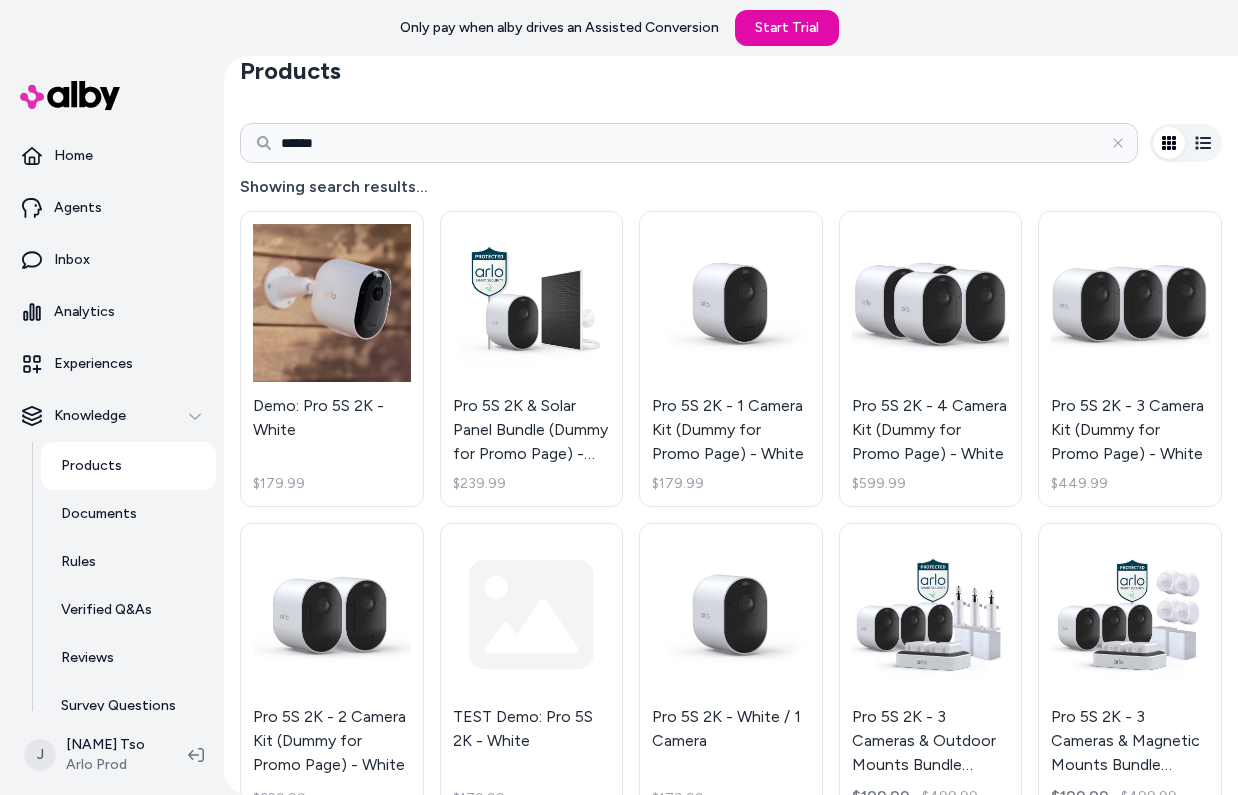 click on "******" at bounding box center (689, 143) 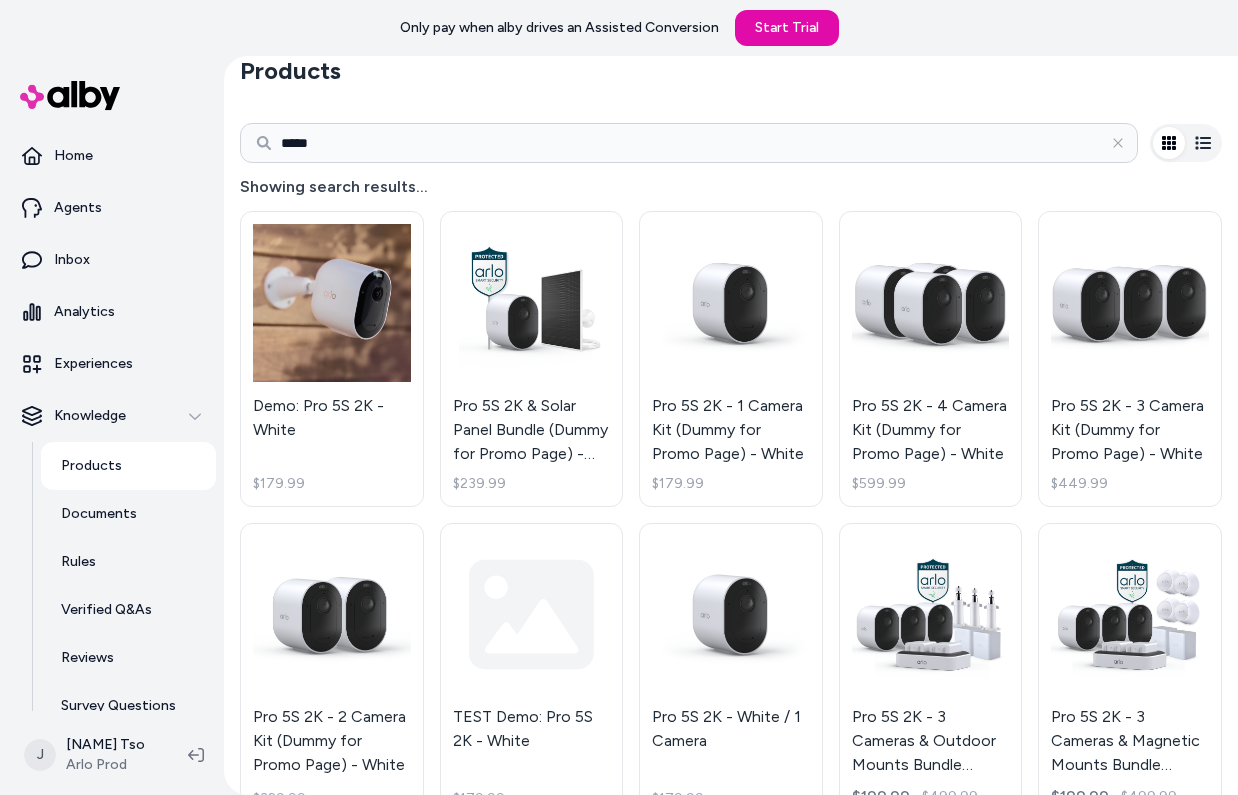 type on "*****" 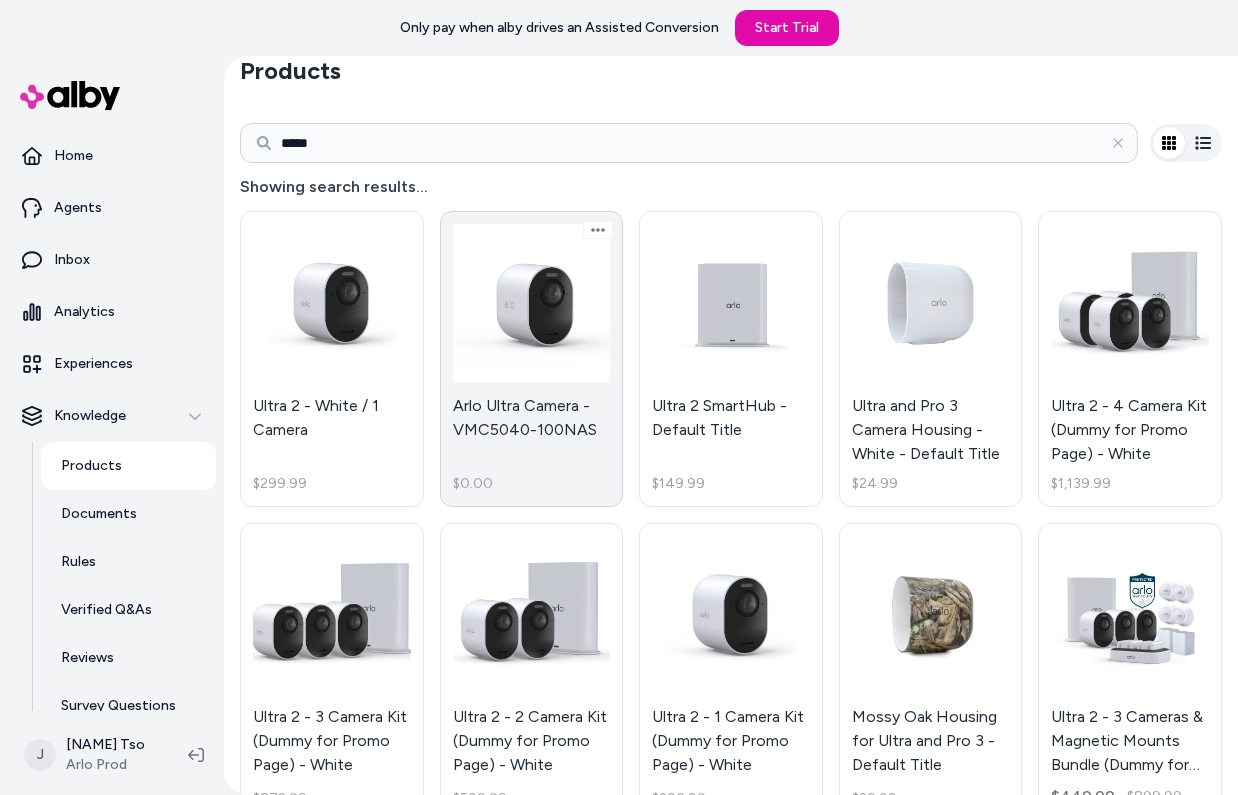 scroll, scrollTop: 66, scrollLeft: 0, axis: vertical 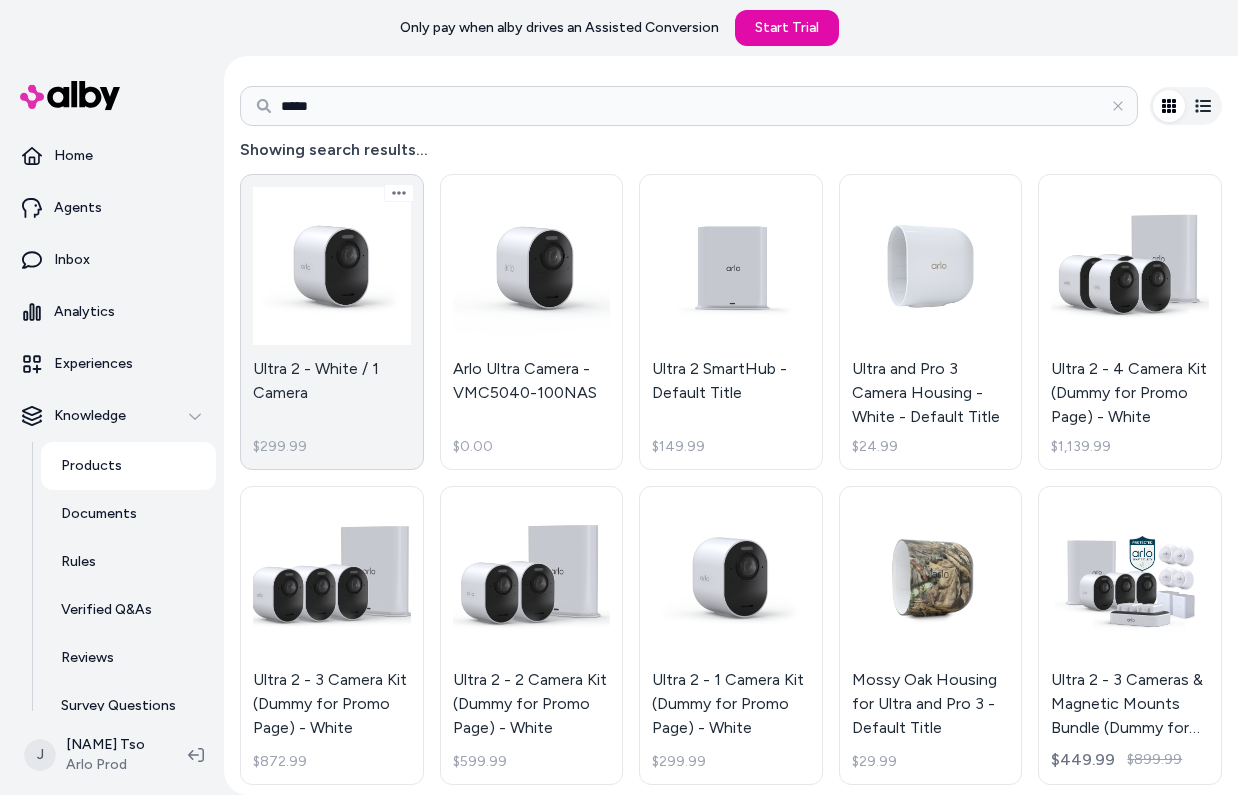 click on "Ultra 2 - White / 1 Camera $299.99" at bounding box center [332, 322] 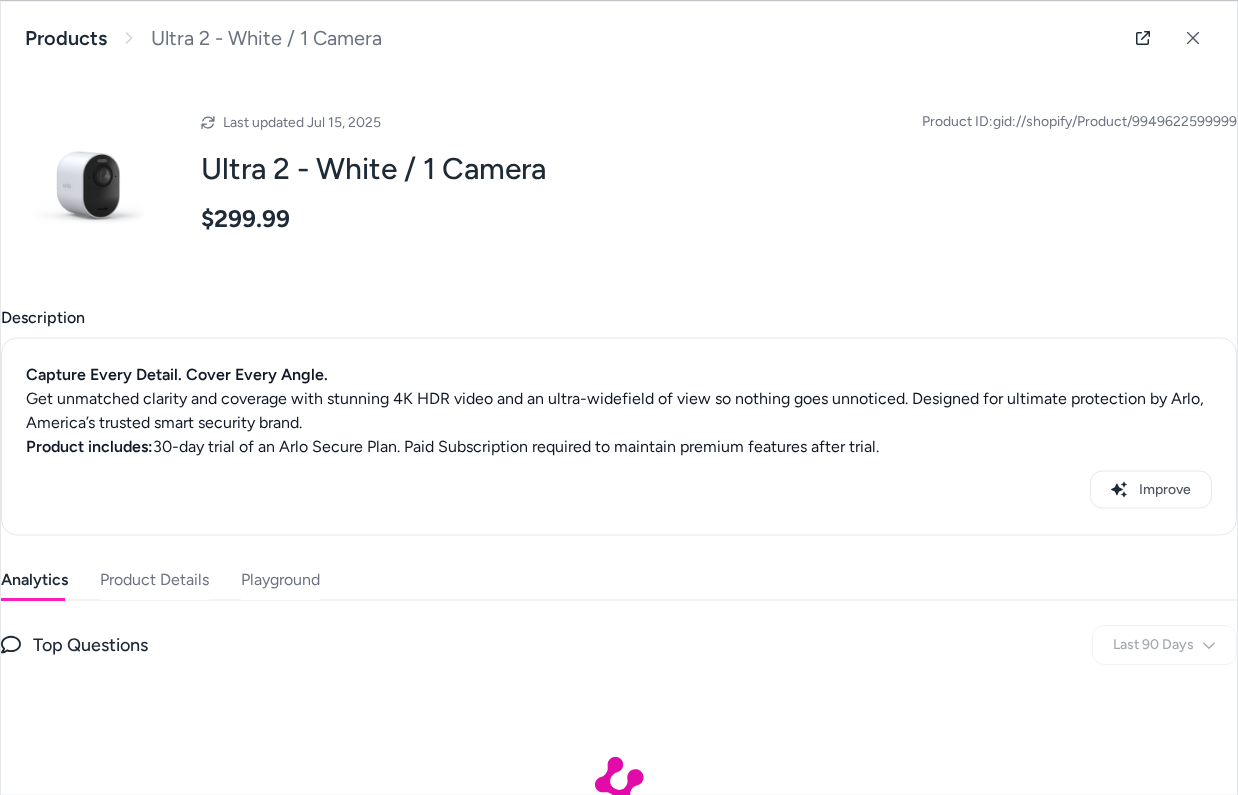 scroll, scrollTop: 118, scrollLeft: 0, axis: vertical 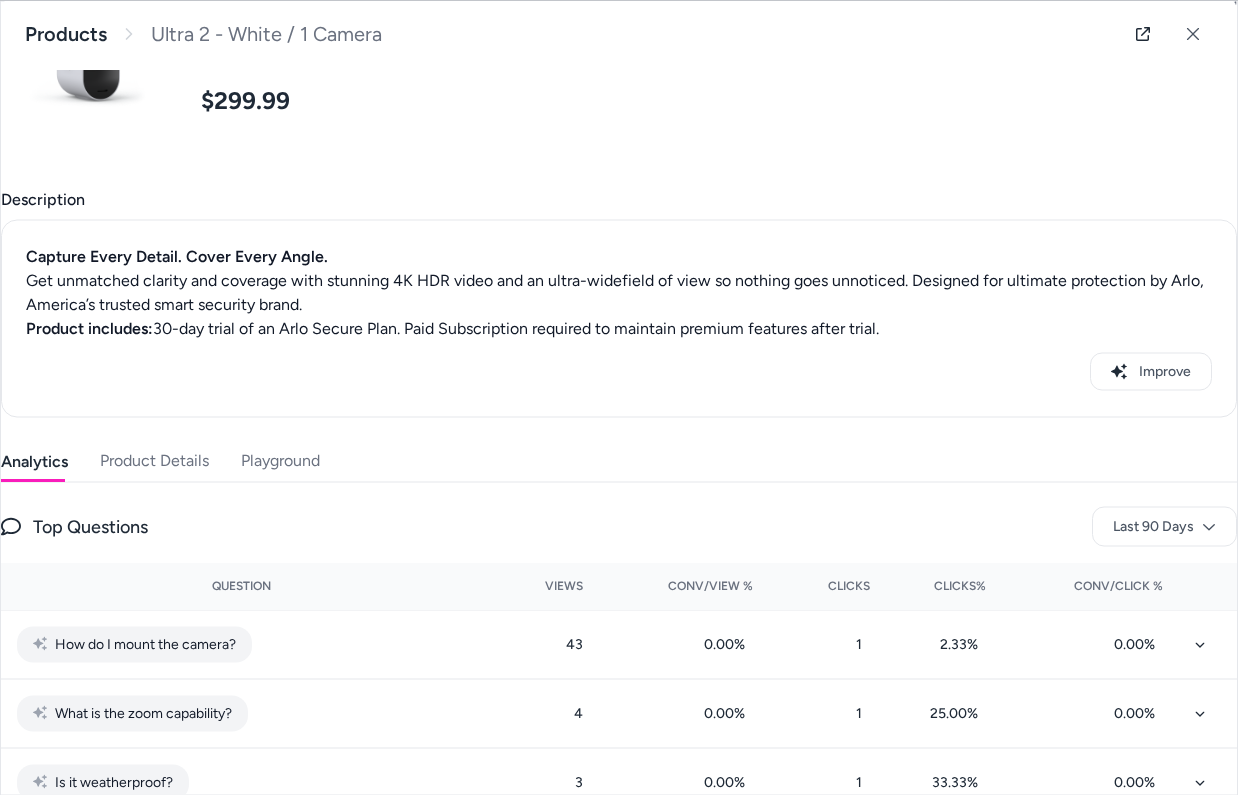 click on "Product Details" at bounding box center [154, 461] 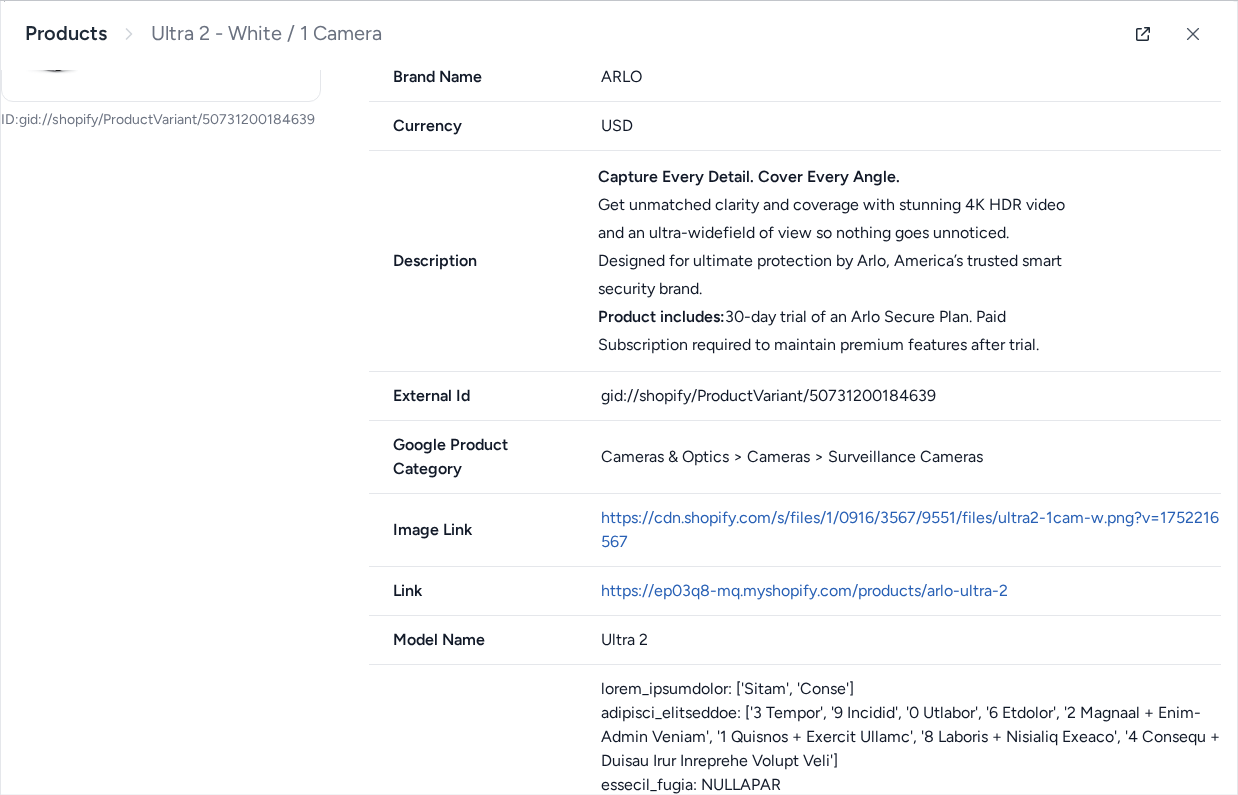 scroll, scrollTop: 712, scrollLeft: 0, axis: vertical 